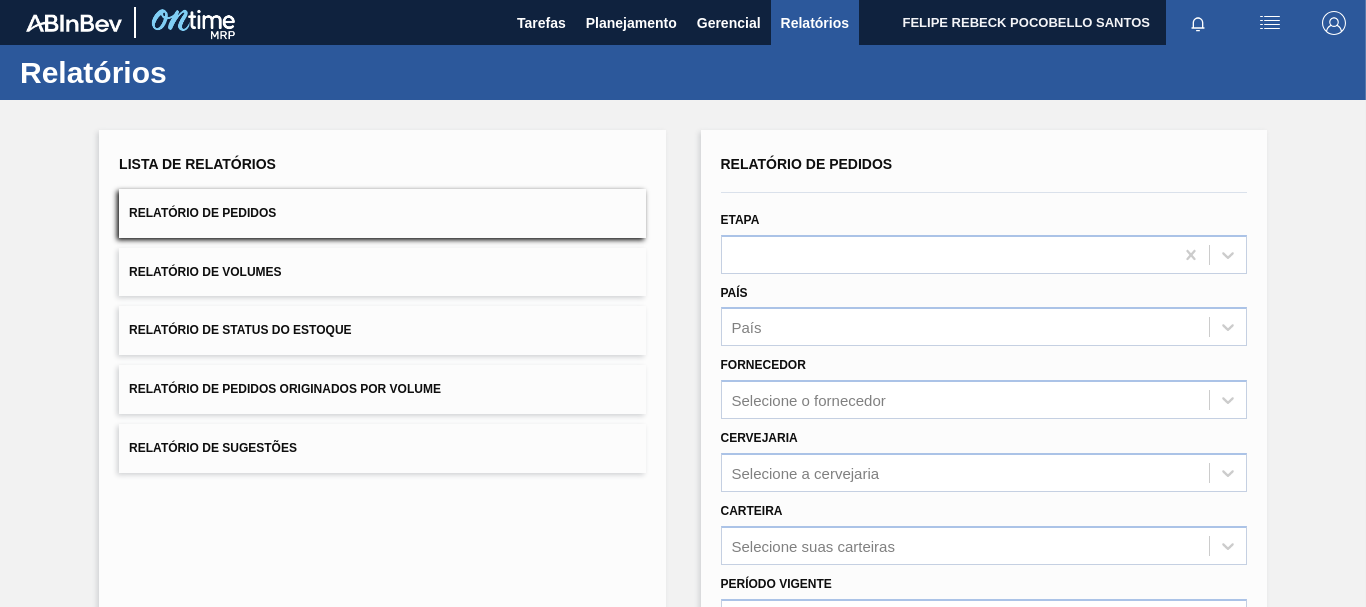 scroll, scrollTop: 0, scrollLeft: 0, axis: both 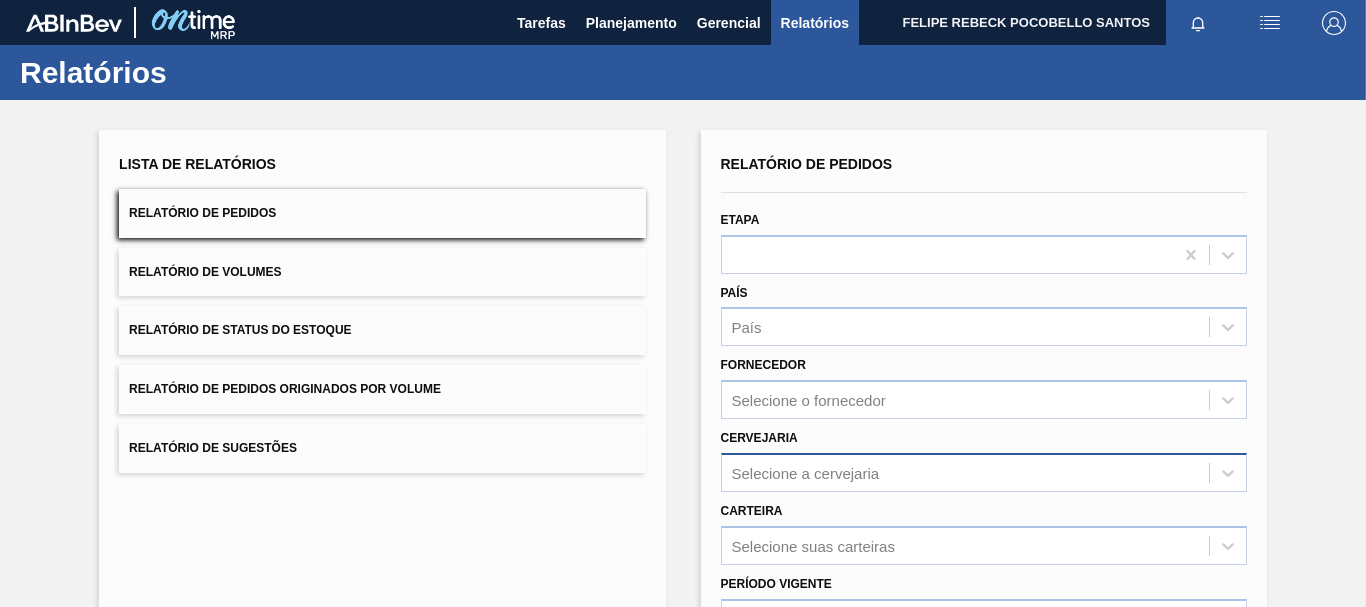 click on "Selecione a cervejaria" at bounding box center (806, 472) 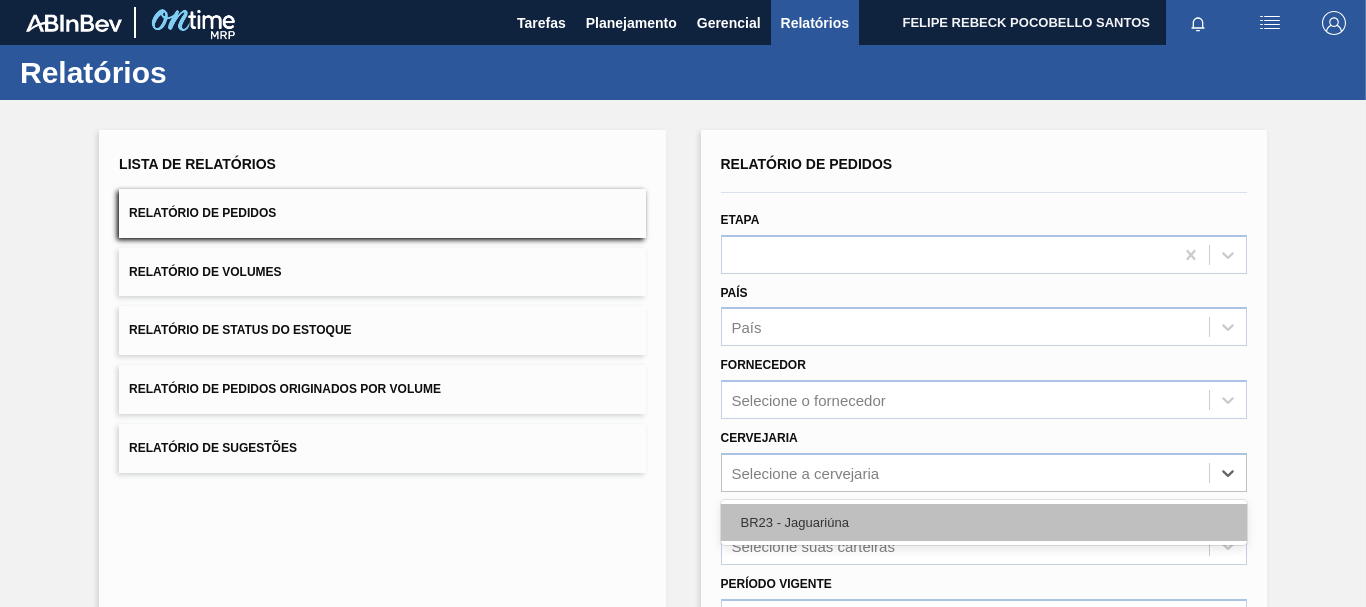 click on "BR23 - Jaguariúna" at bounding box center (984, 522) 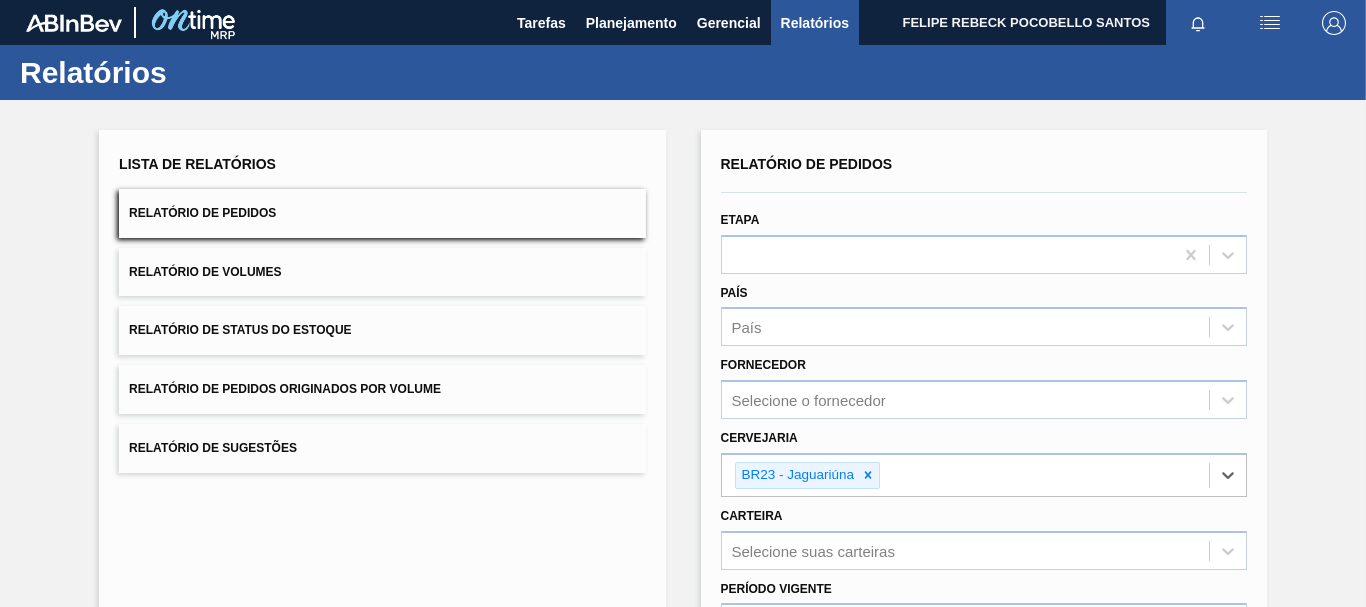 click on "Carteira Selecione suas carteiras" at bounding box center [984, 536] 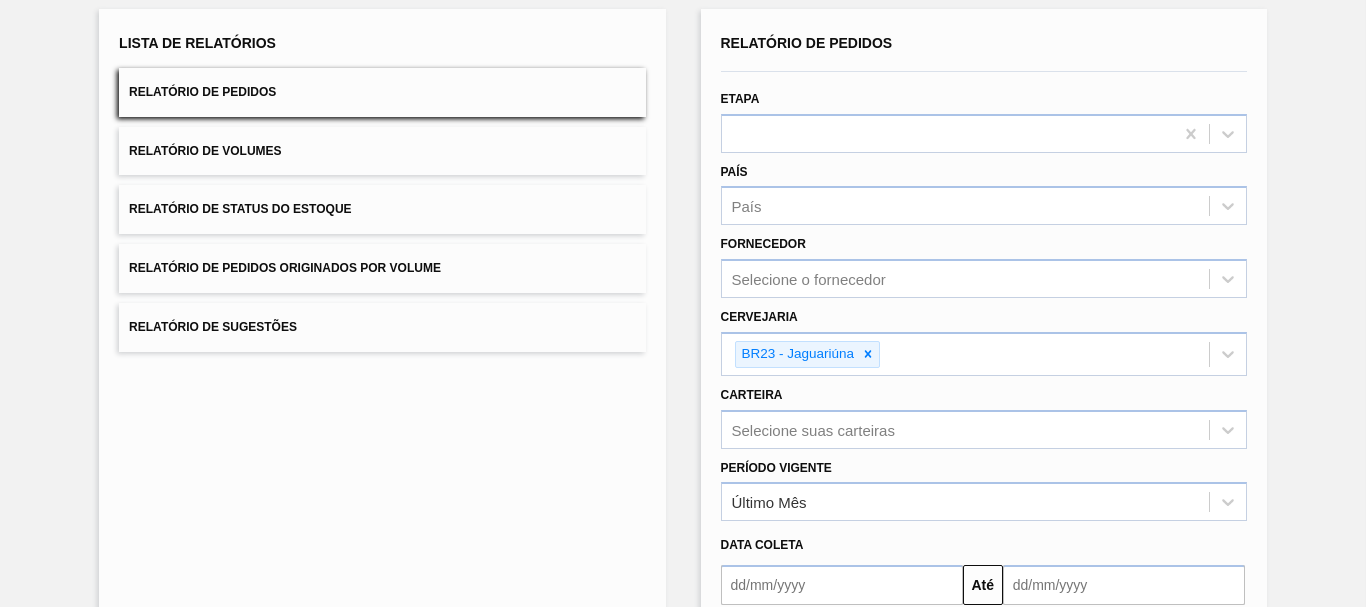 scroll, scrollTop: 324, scrollLeft: 0, axis: vertical 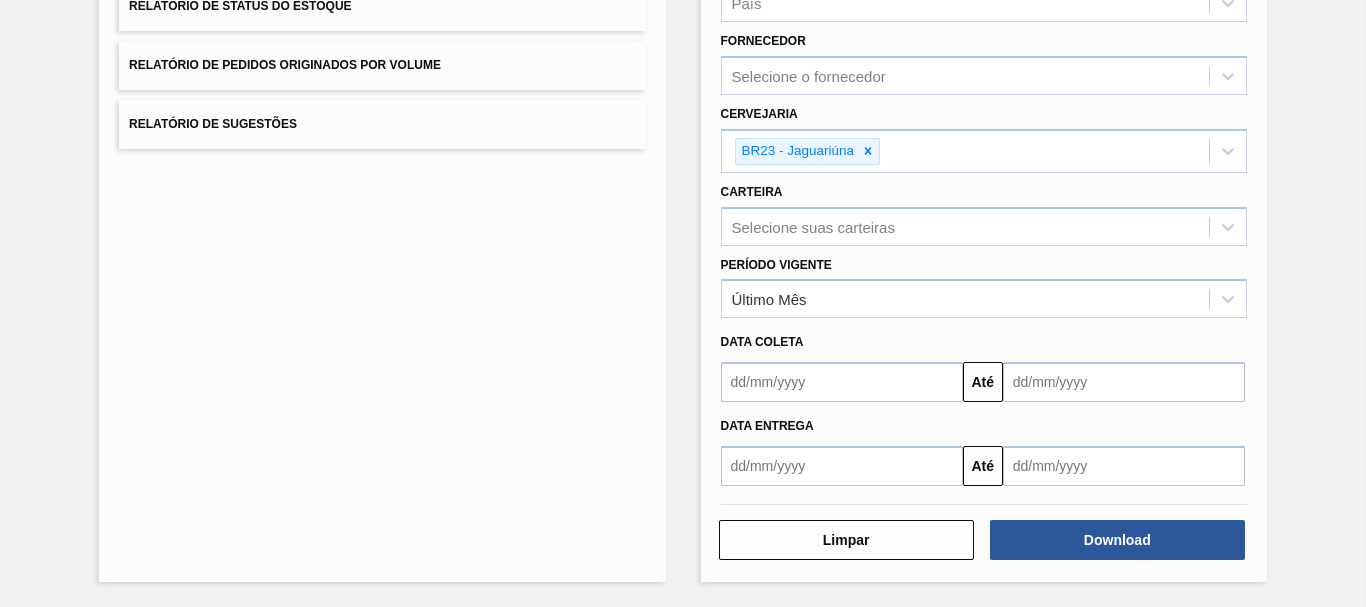 click at bounding box center (842, 466) 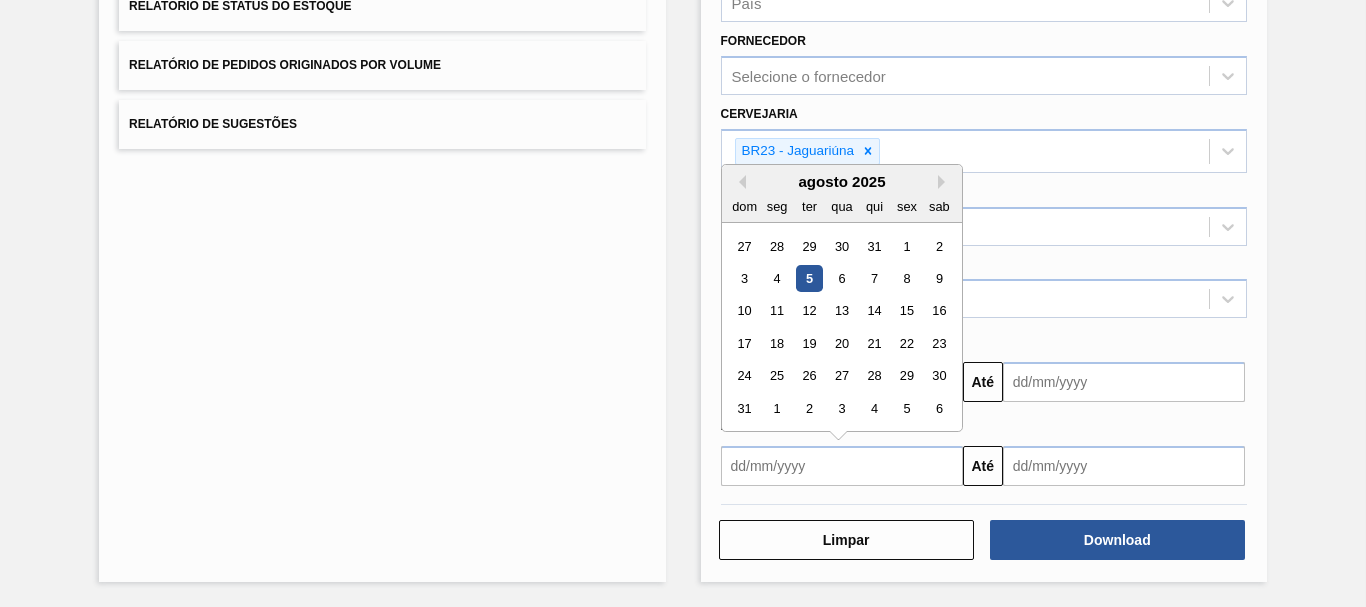 click on "5" at bounding box center [808, 278] 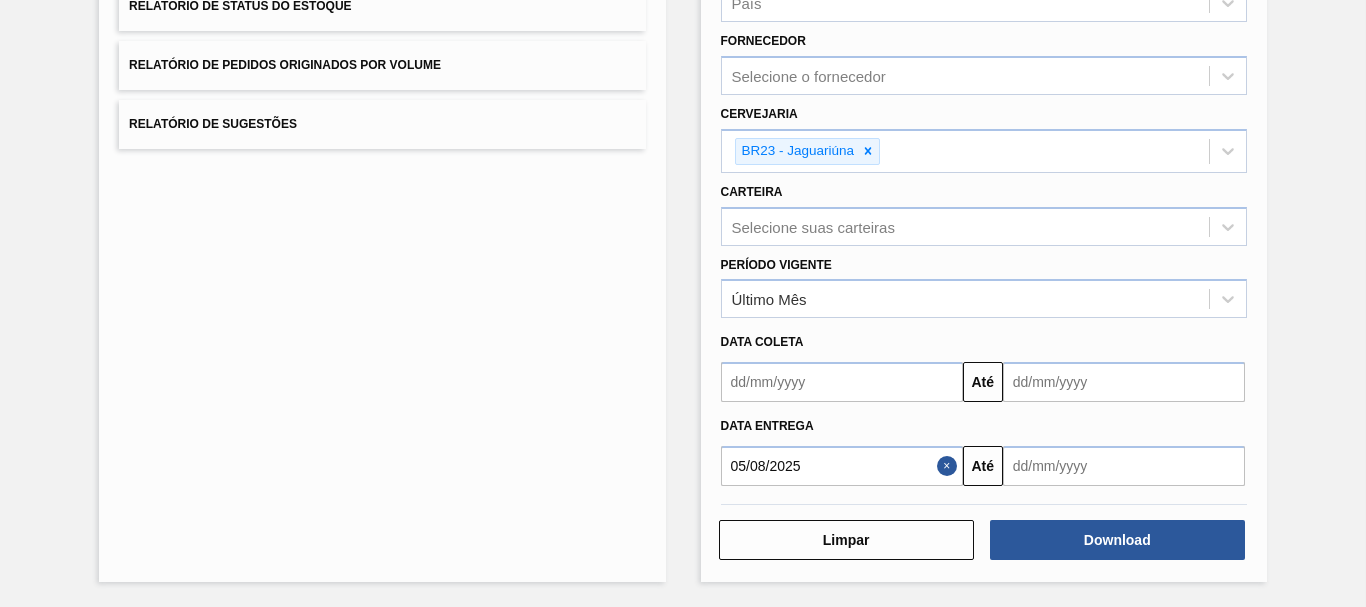 click at bounding box center (1124, 466) 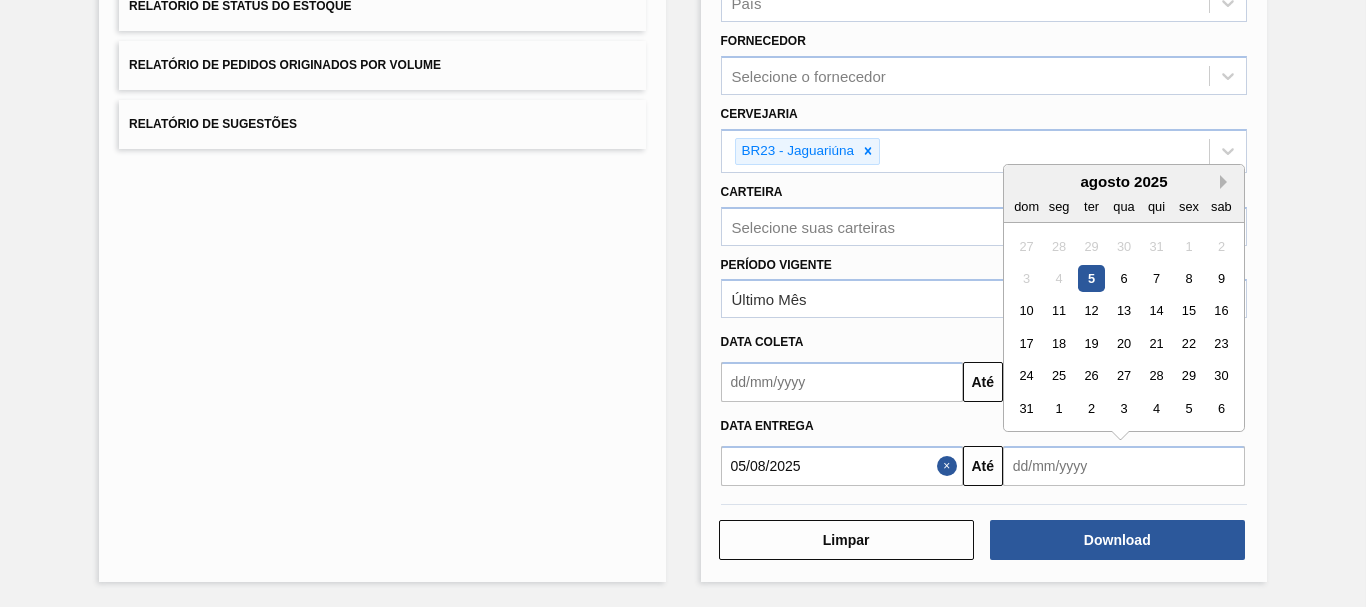 click on "Next Month" at bounding box center [1227, 182] 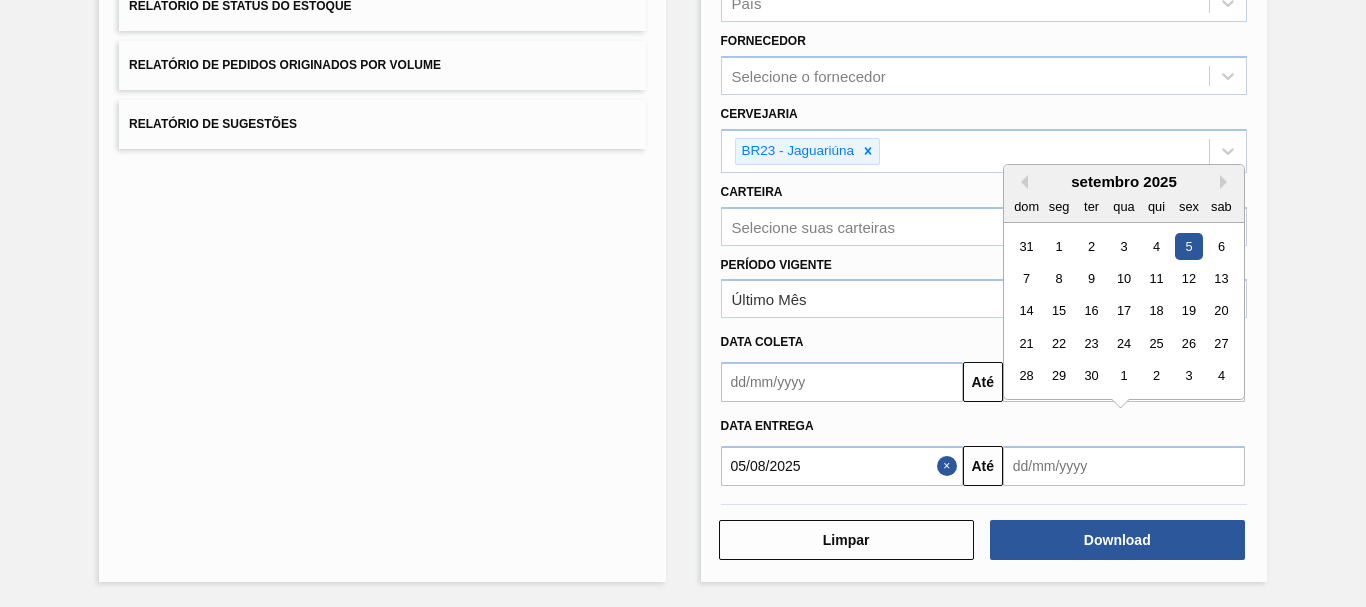 click on "5" at bounding box center (1188, 246) 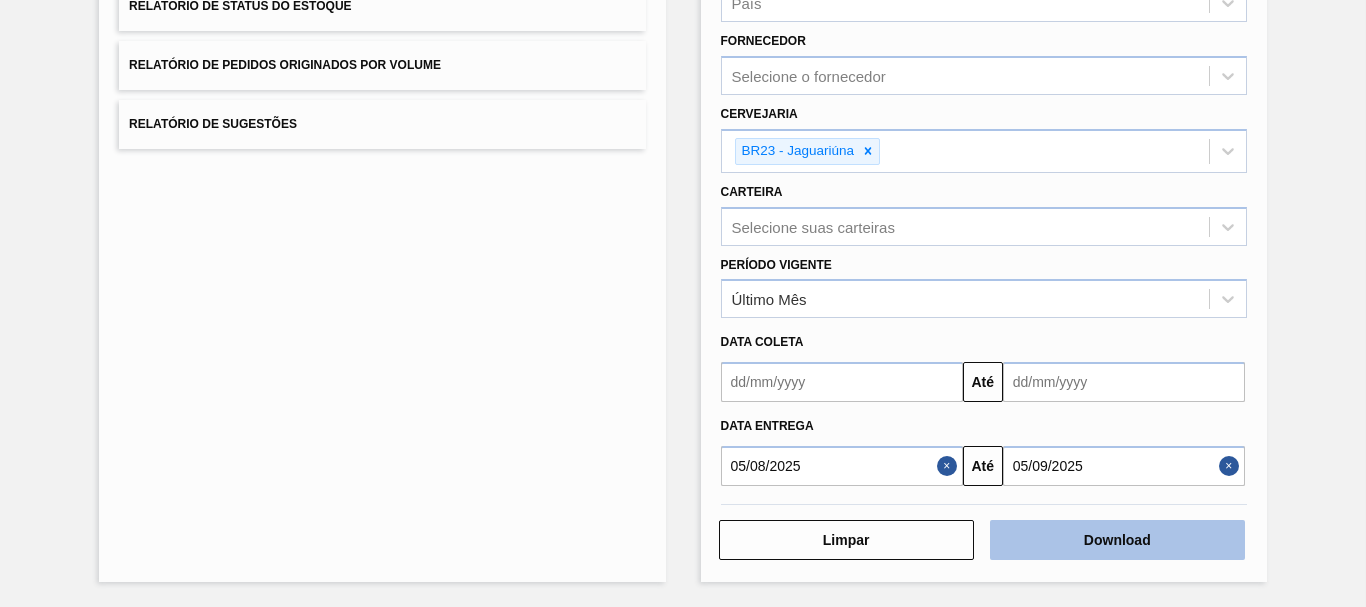 click on "Download" at bounding box center (1117, 540) 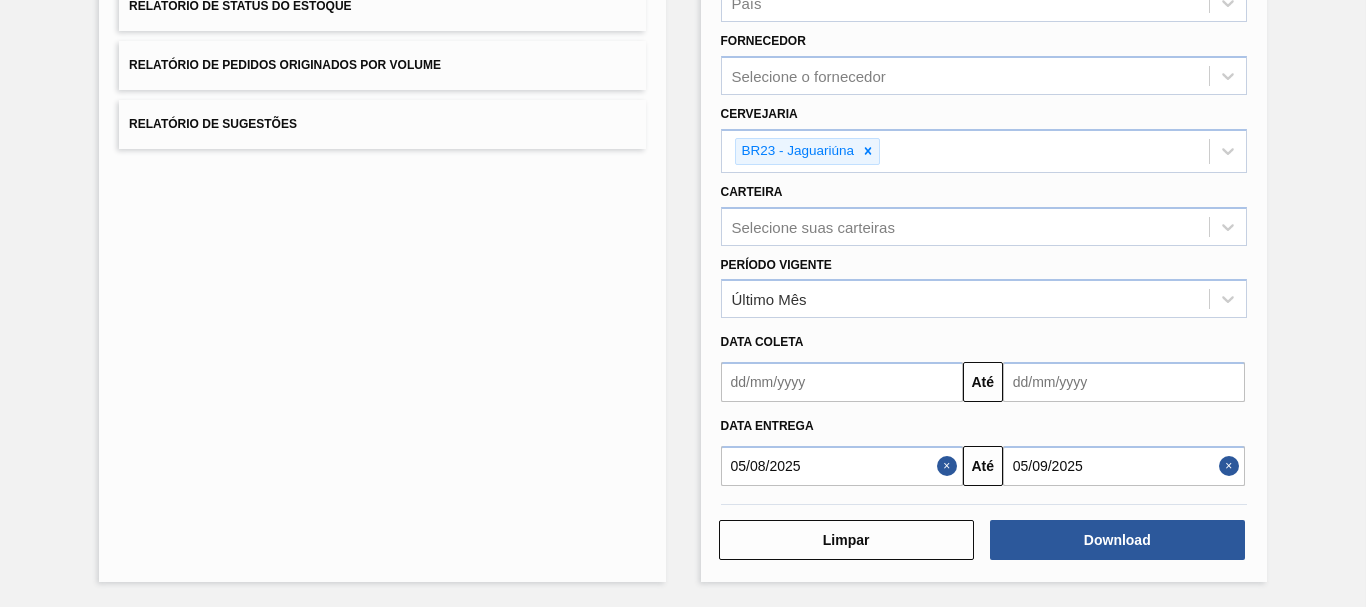 scroll, scrollTop: 0, scrollLeft: 0, axis: both 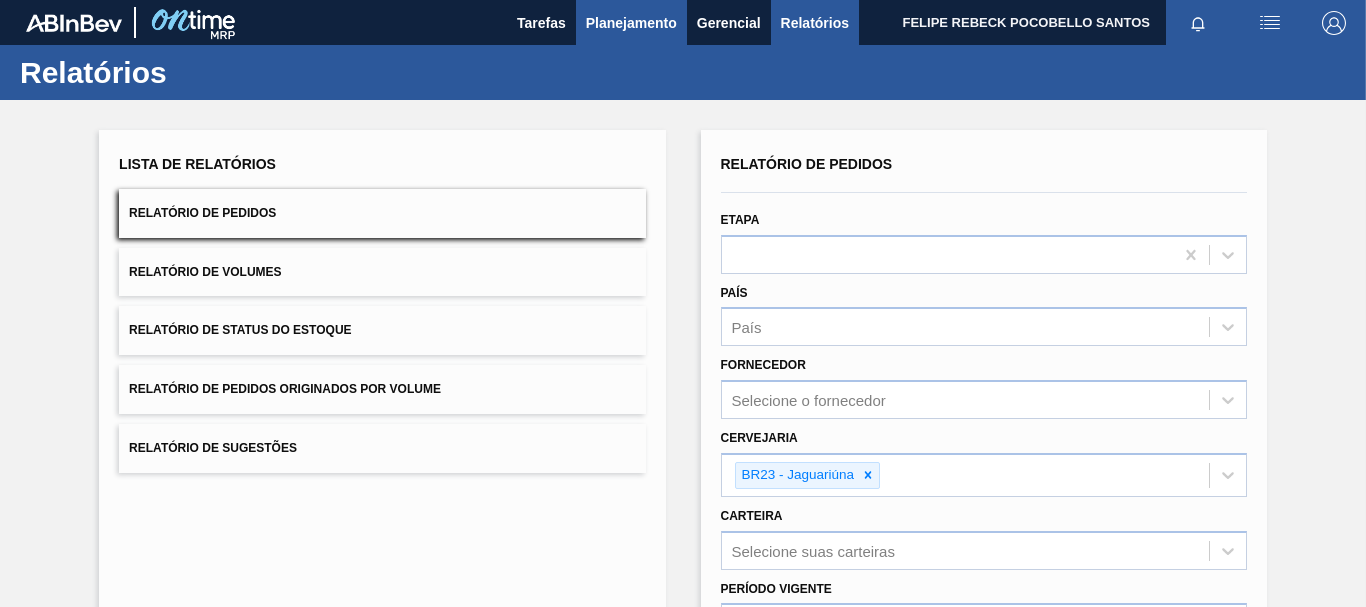click on "Planejamento" at bounding box center [631, 23] 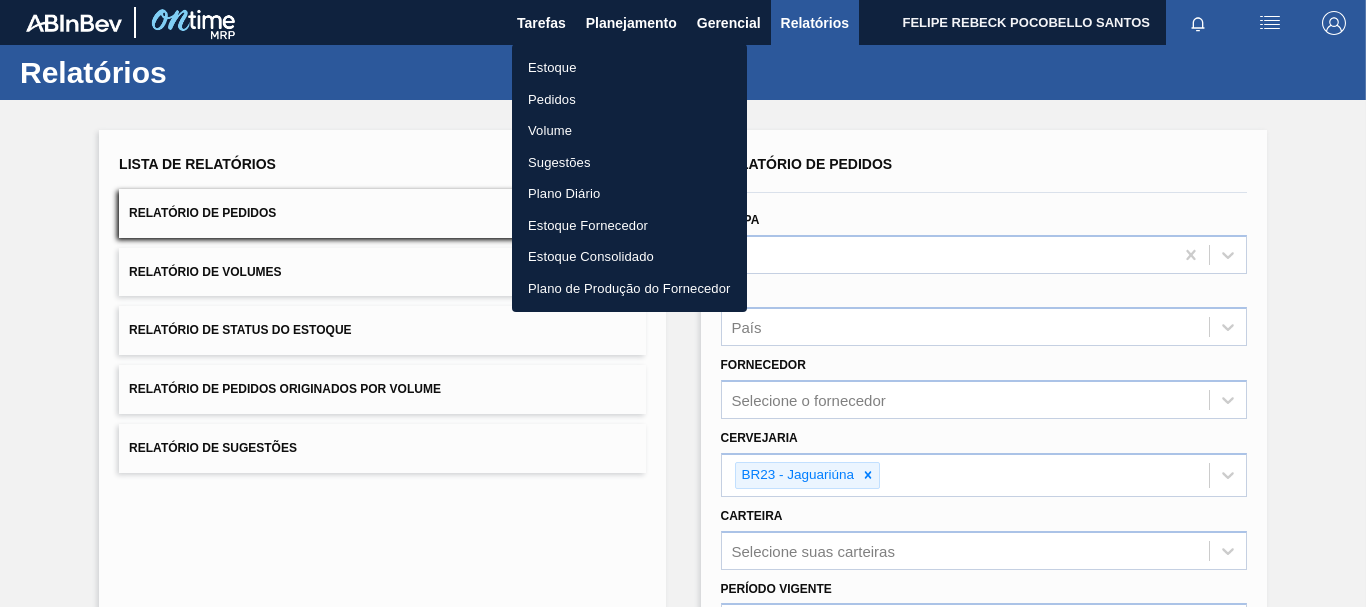 click on "Pedidos" at bounding box center [629, 100] 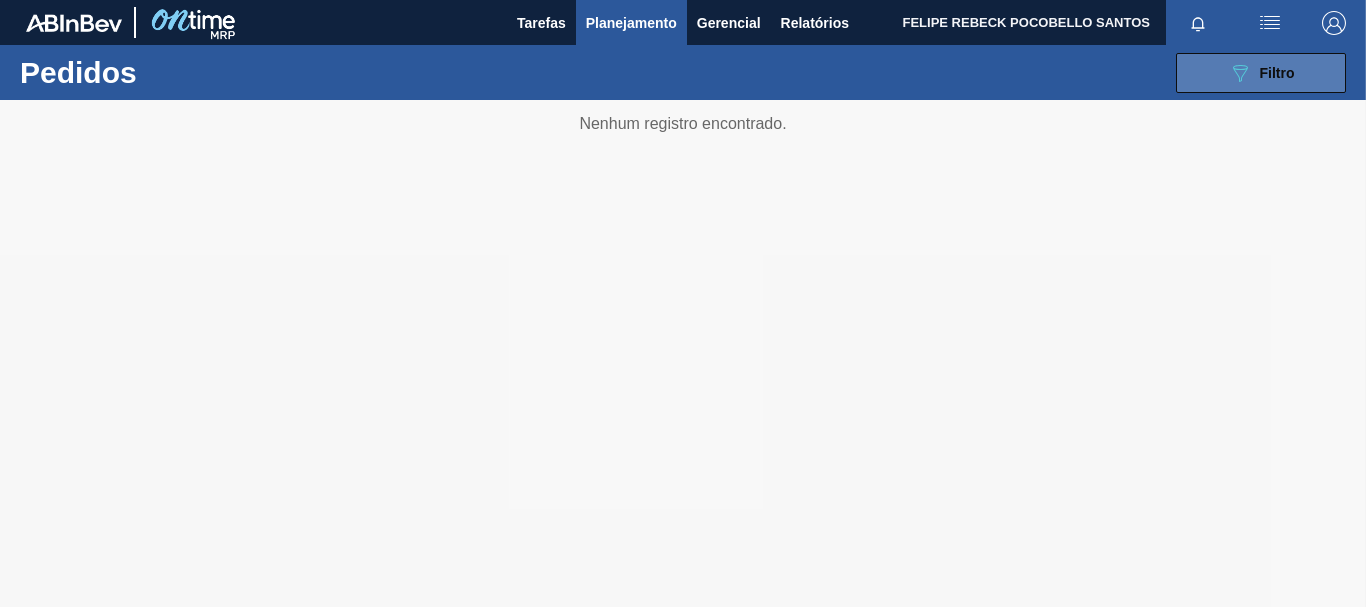 click on "089F7B8B-B2A5-4AFE-B5C0-19BA573D28AC Filtro" at bounding box center [1261, 73] 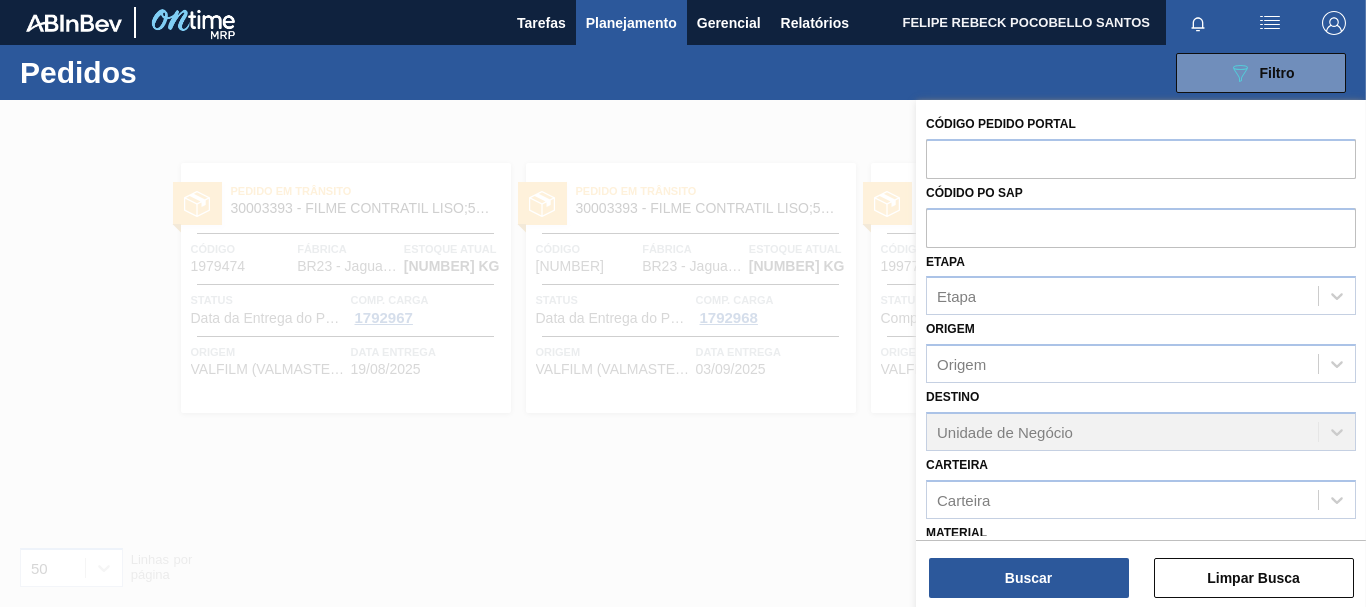 scroll, scrollTop: 262, scrollLeft: 0, axis: vertical 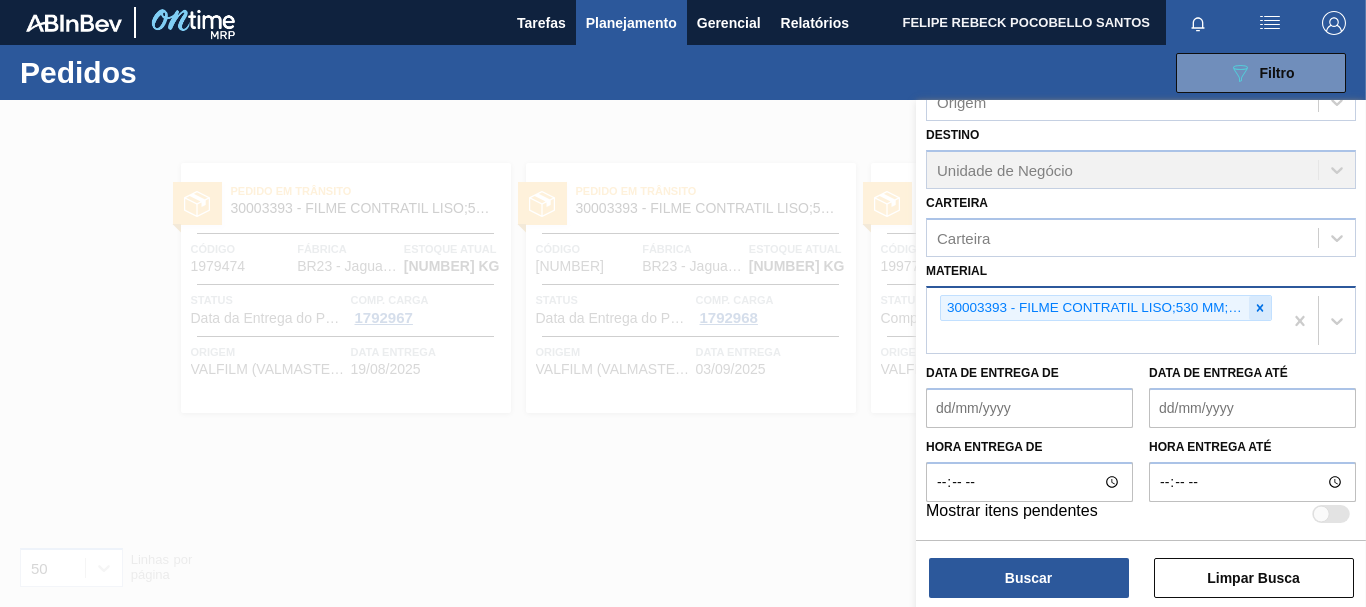 click 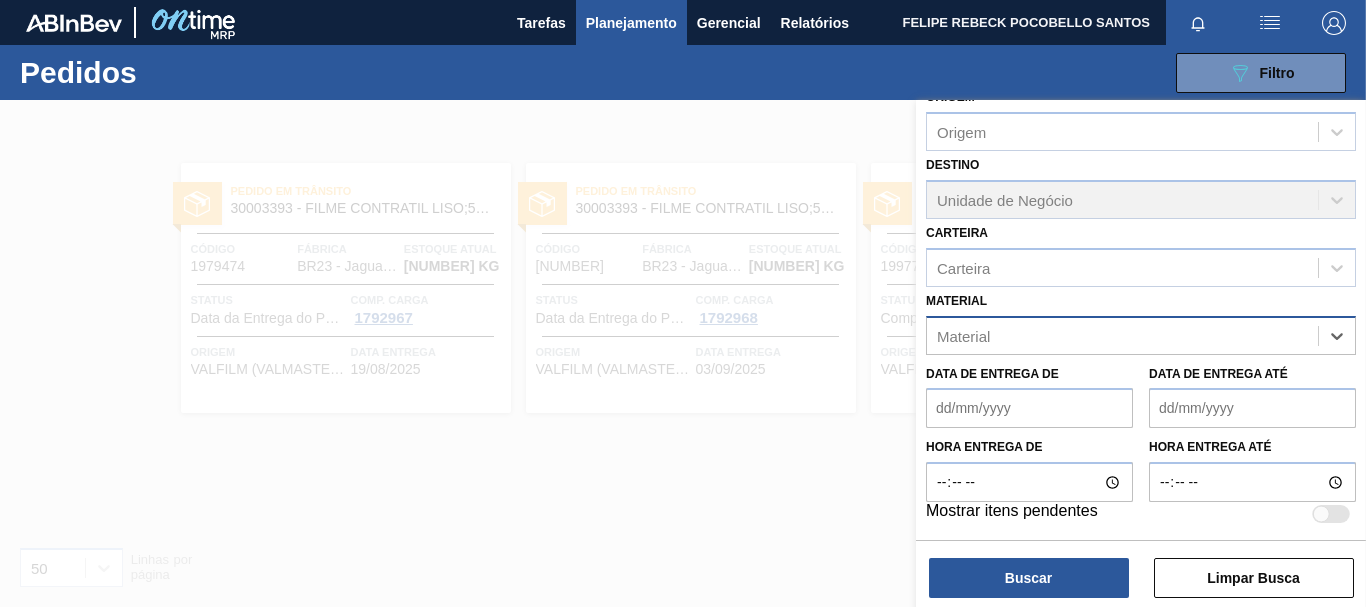 scroll, scrollTop: 232, scrollLeft: 0, axis: vertical 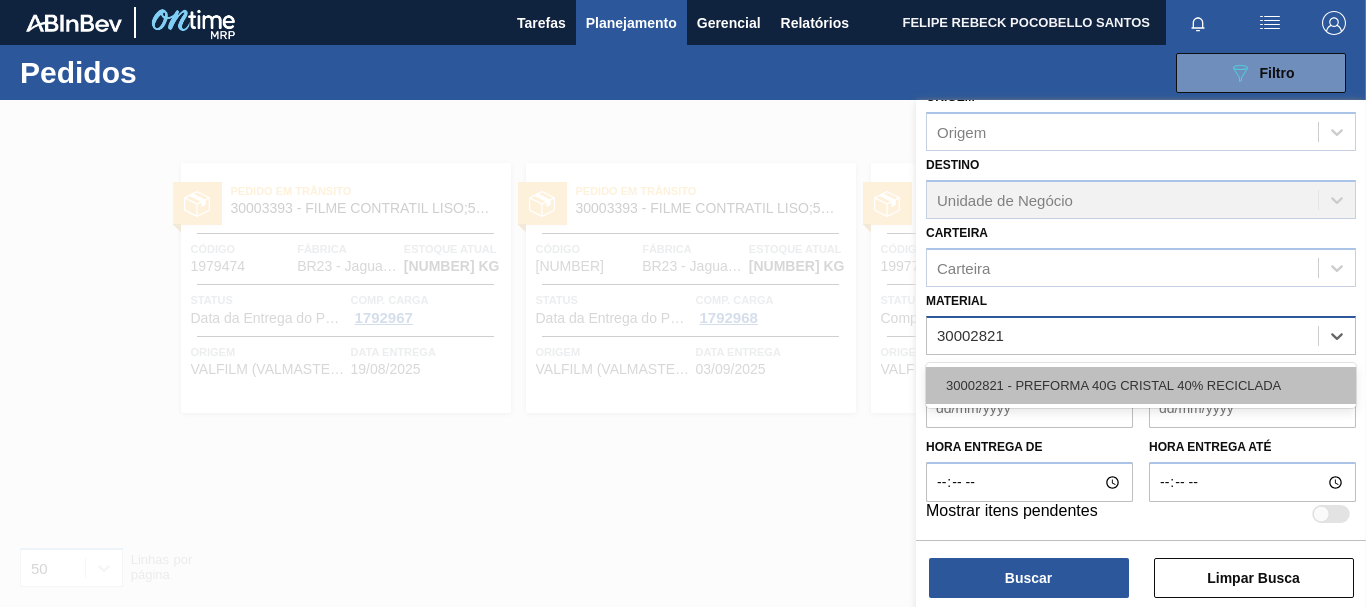 click on "30002821 - PREFORMA 40G CRISTAL 40% RECICLADA" at bounding box center (1141, 385) 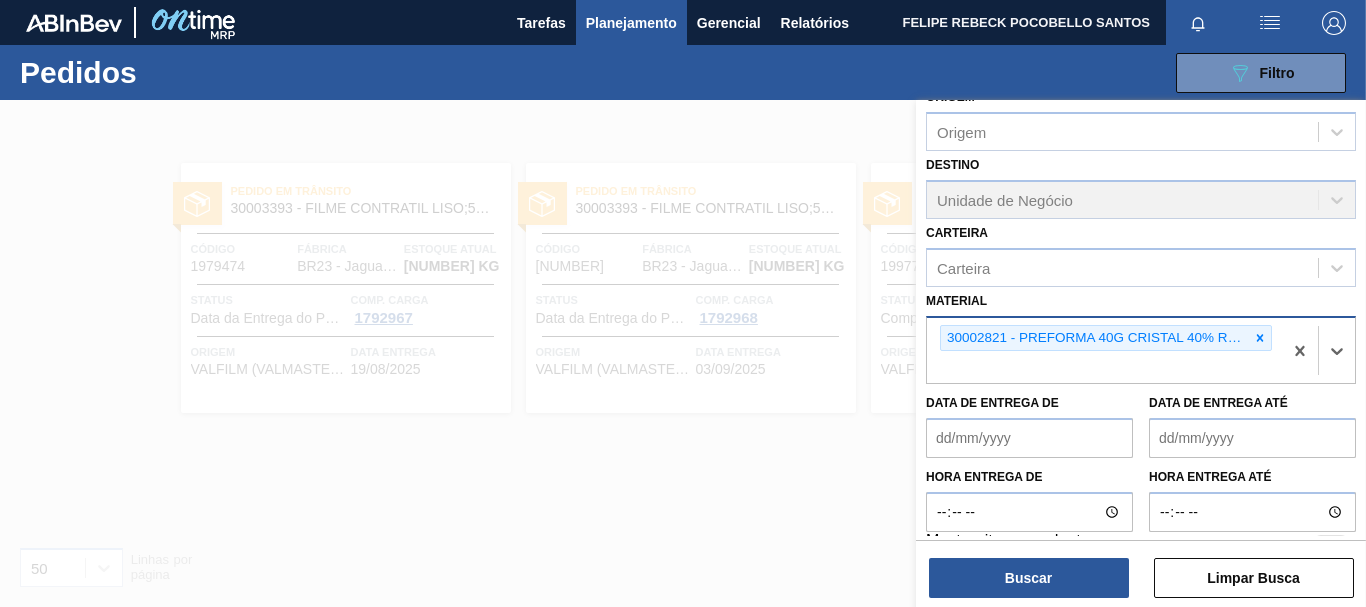 scroll, scrollTop: 262, scrollLeft: 0, axis: vertical 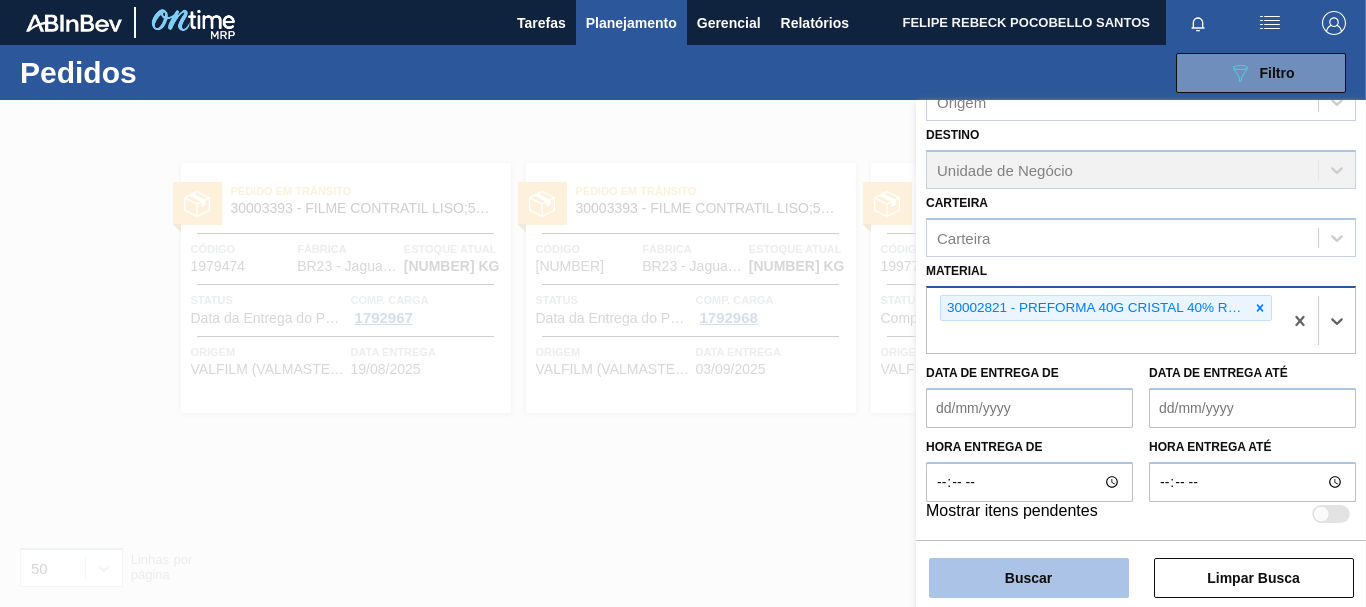 click on "Buscar" at bounding box center (1029, 578) 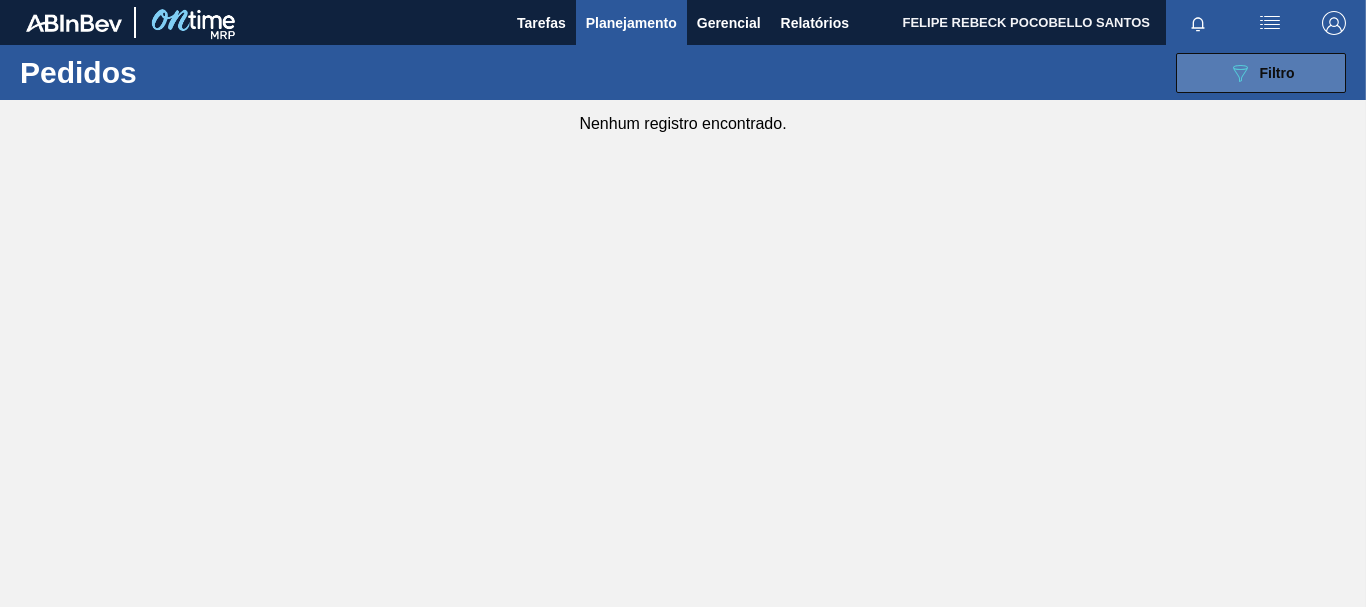 click on "089F7B8B-B2A5-4AFE-B5C0-19BA573D28AC" 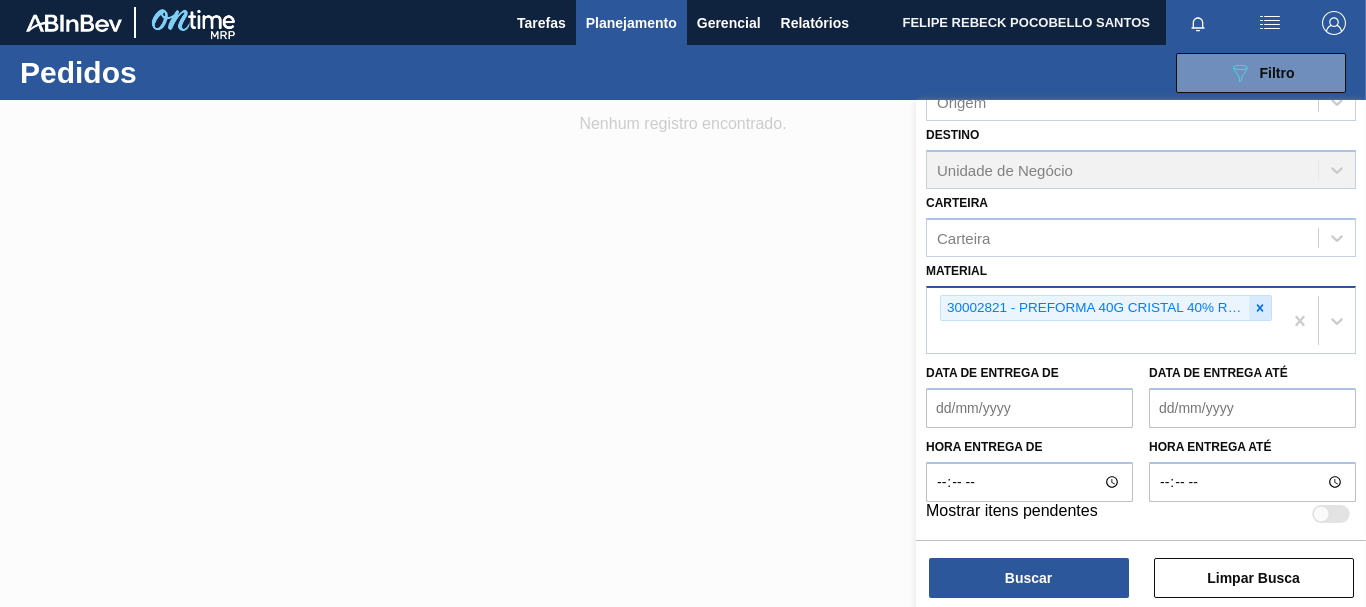click 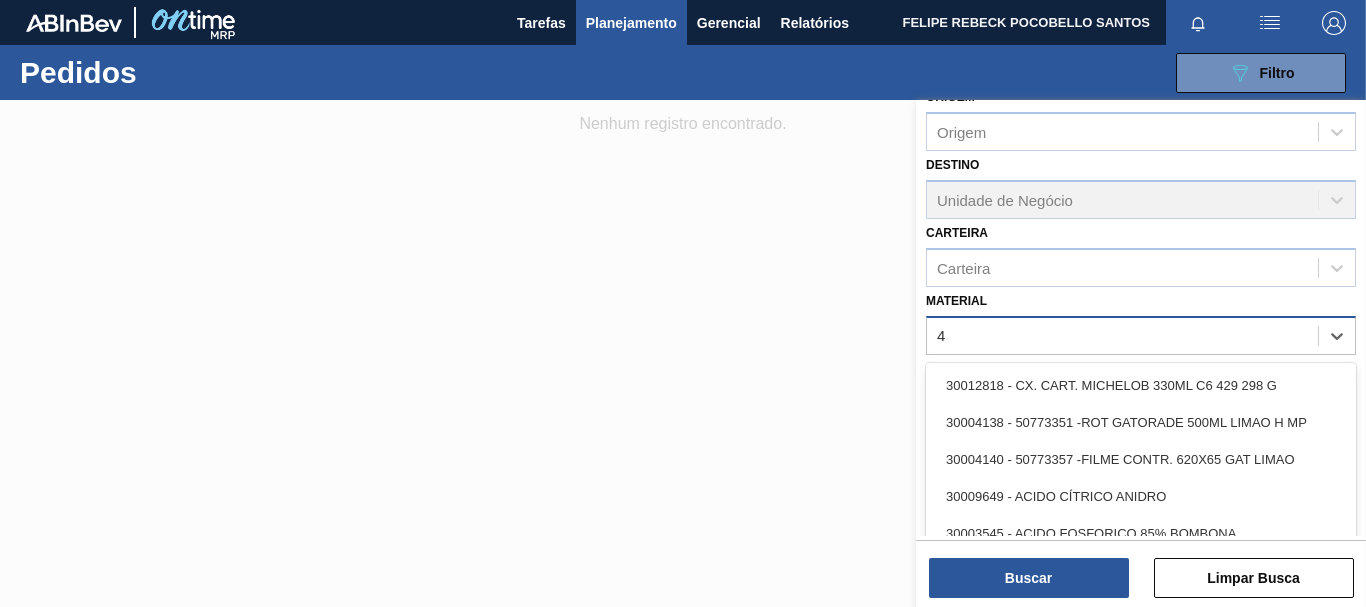 scroll, scrollTop: 262, scrollLeft: 0, axis: vertical 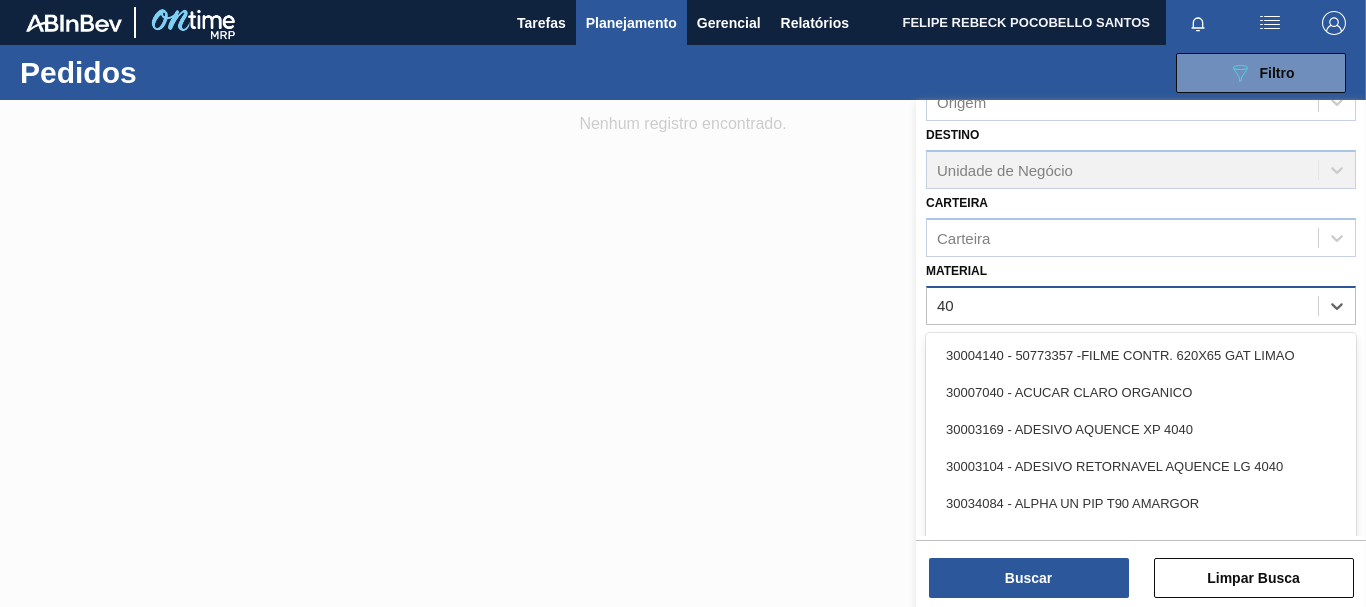 type on "40g" 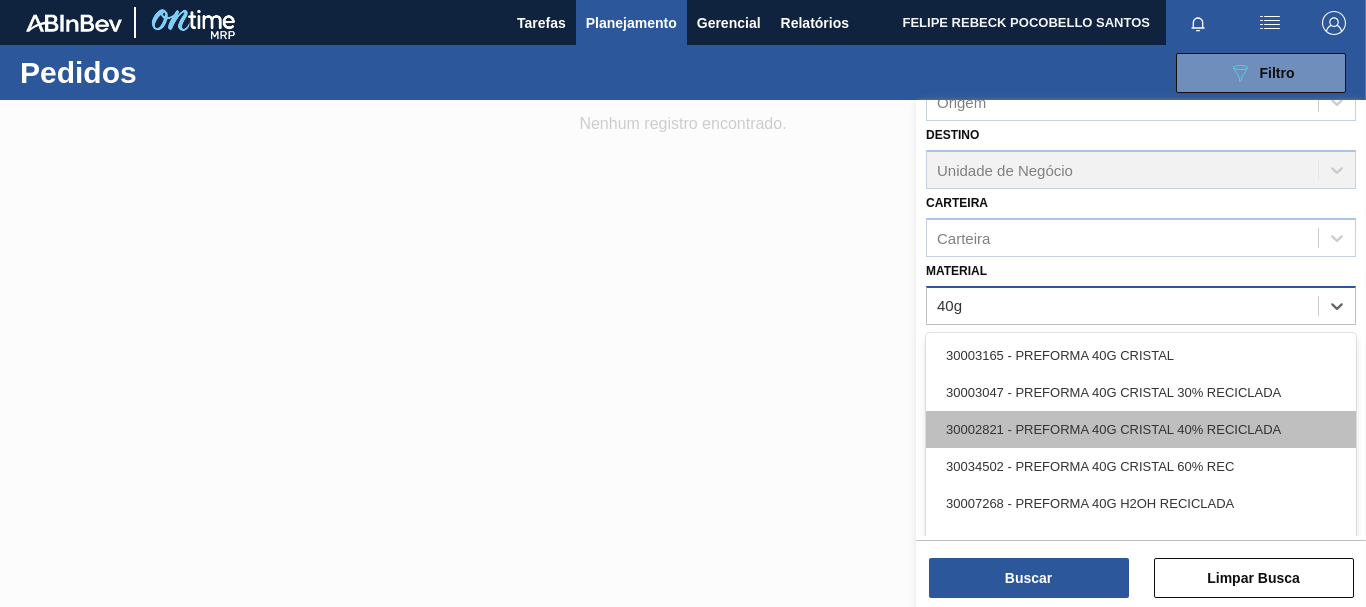 click on "30002821 - PREFORMA 40G CRISTAL 40% RECICLADA" at bounding box center (1141, 429) 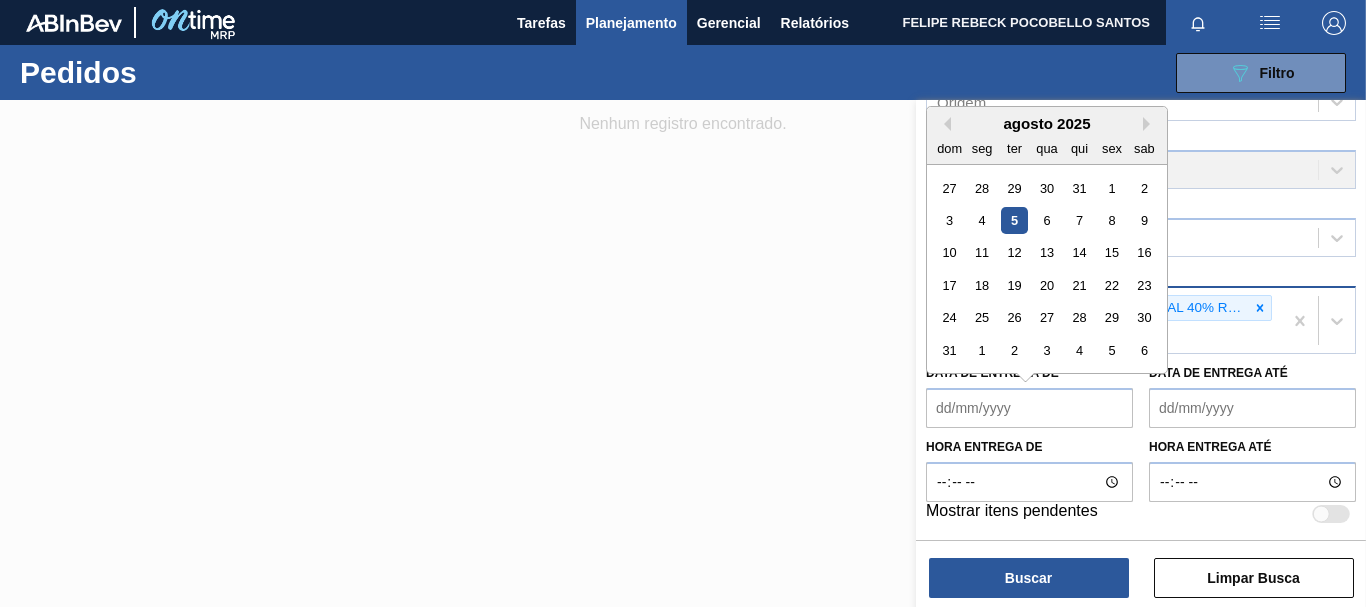 click on "Data de Entrega de" at bounding box center (1029, 408) 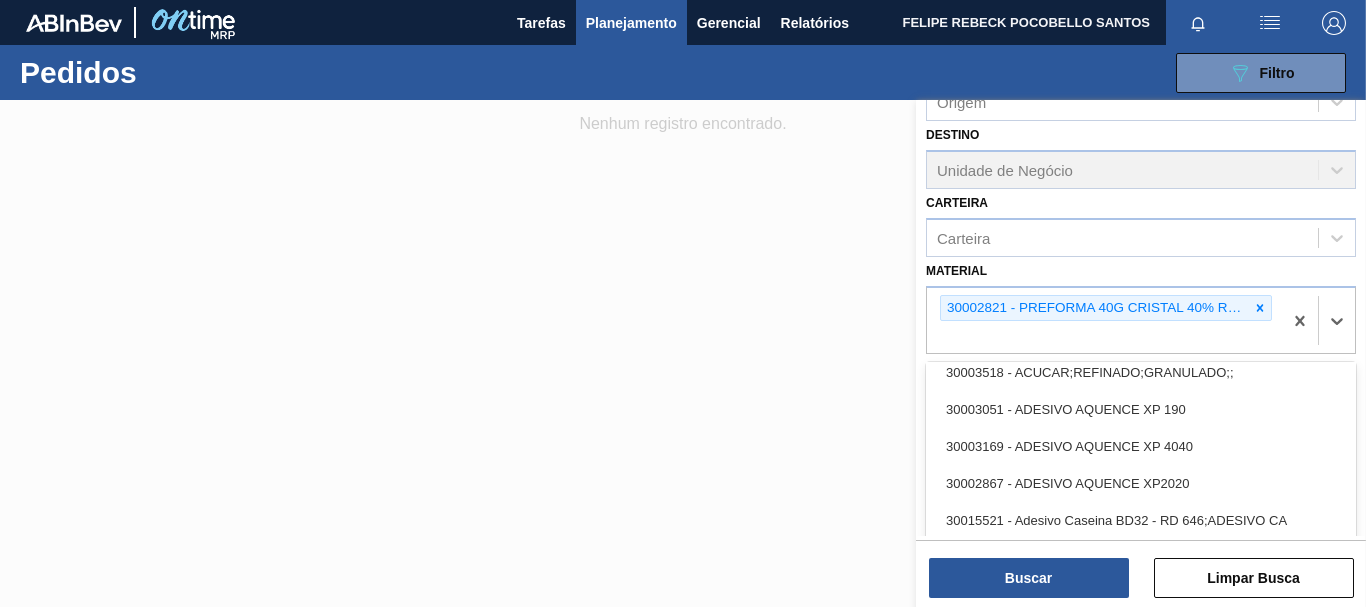 scroll, scrollTop: 687, scrollLeft: 0, axis: vertical 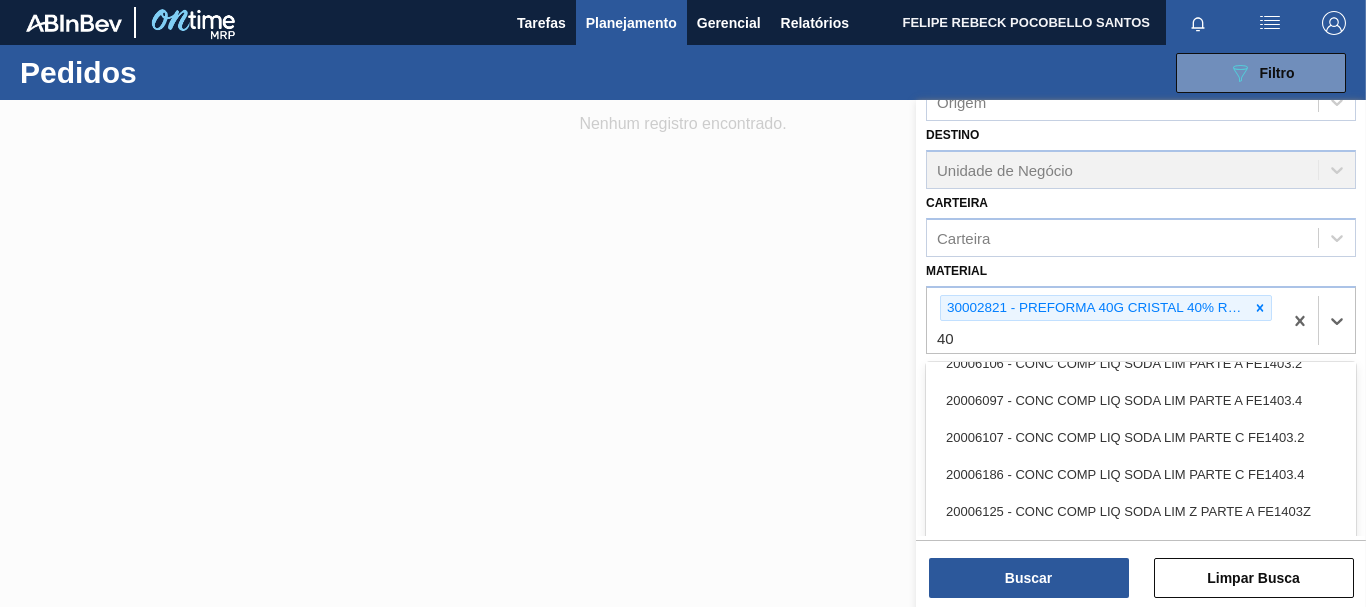 type on "40g" 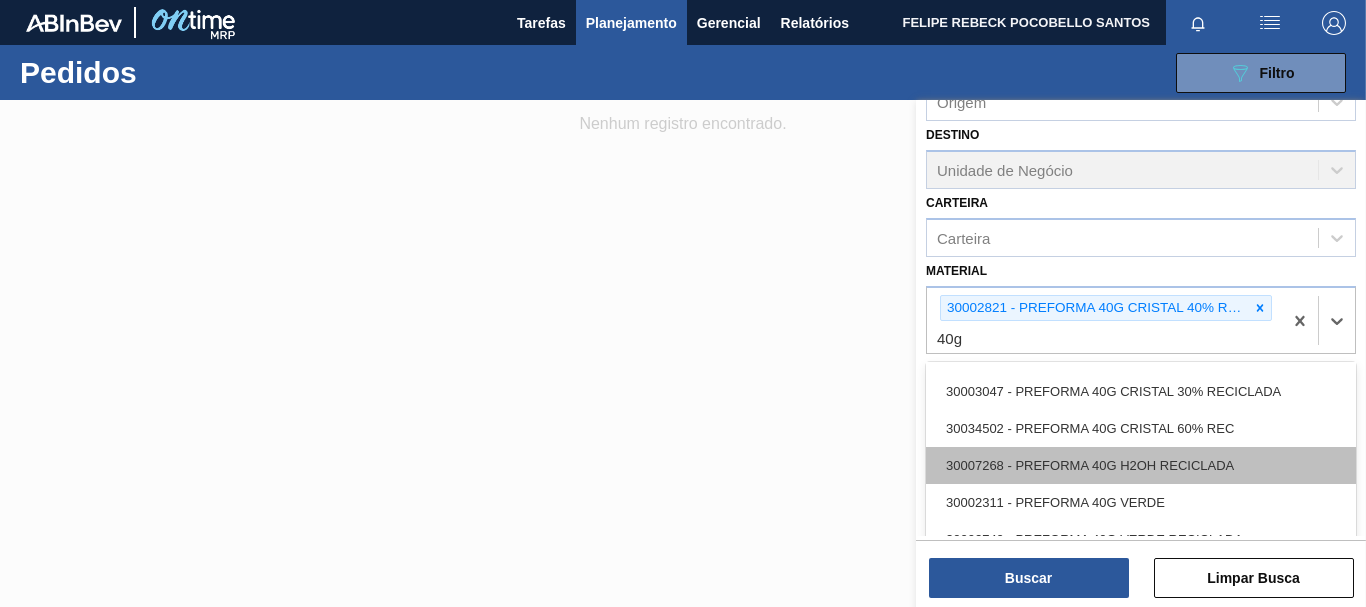 scroll, scrollTop: 0, scrollLeft: 0, axis: both 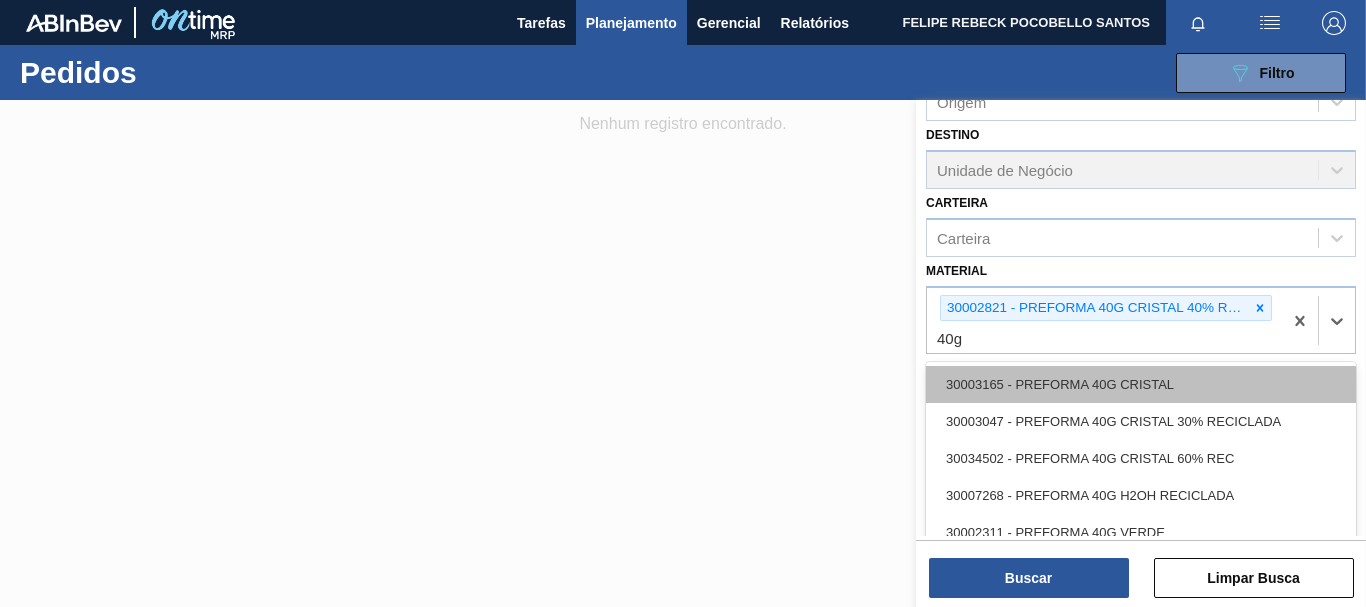 click on "30003165 - PREFORMA 40G CRISTAL" at bounding box center [1141, 384] 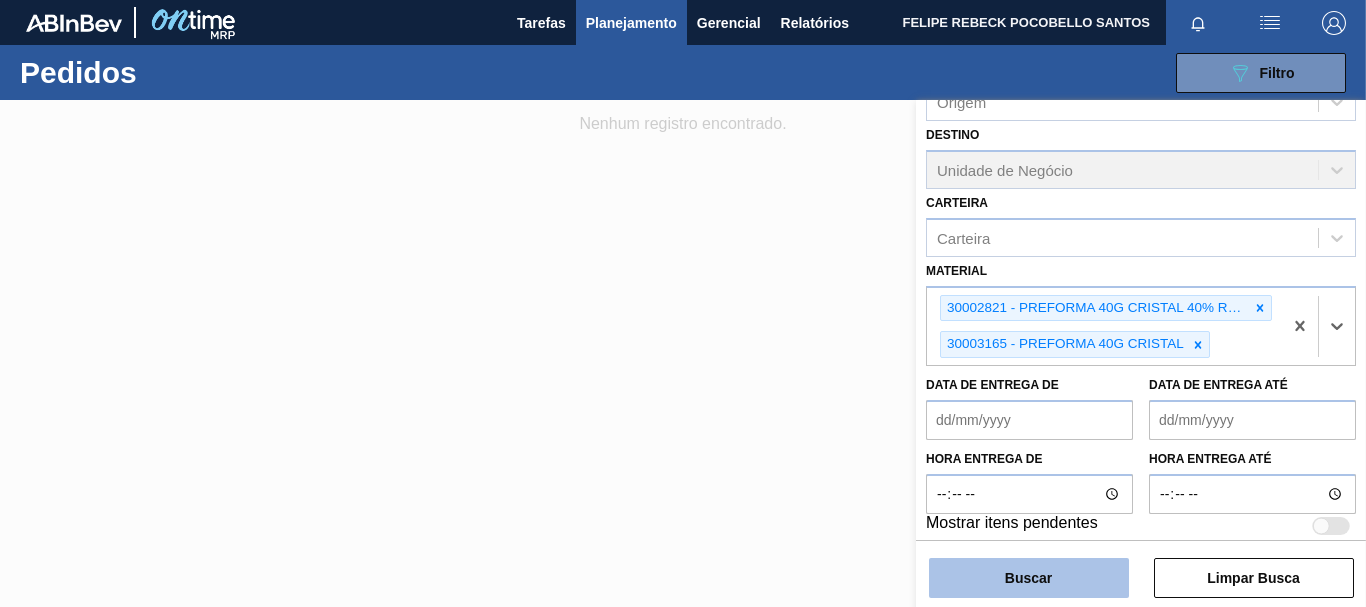 click on "Buscar" at bounding box center [1029, 578] 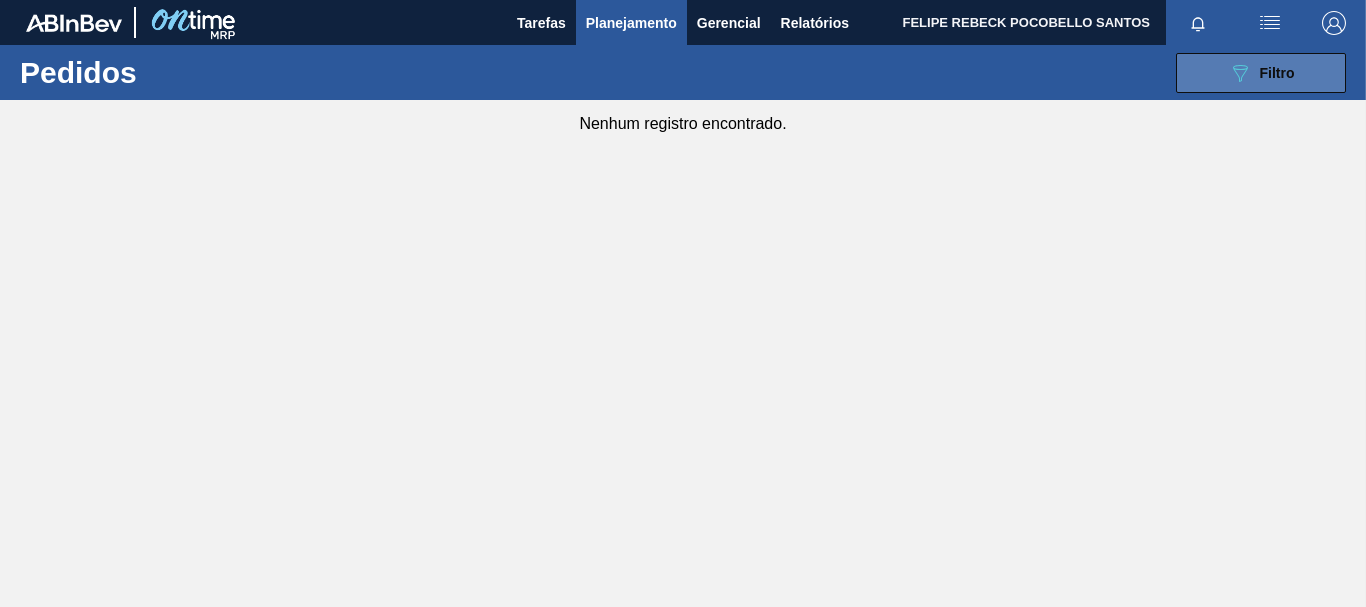 click on "089F7B8B-B2A5-4AFE-B5C0-19BA573D28AC" 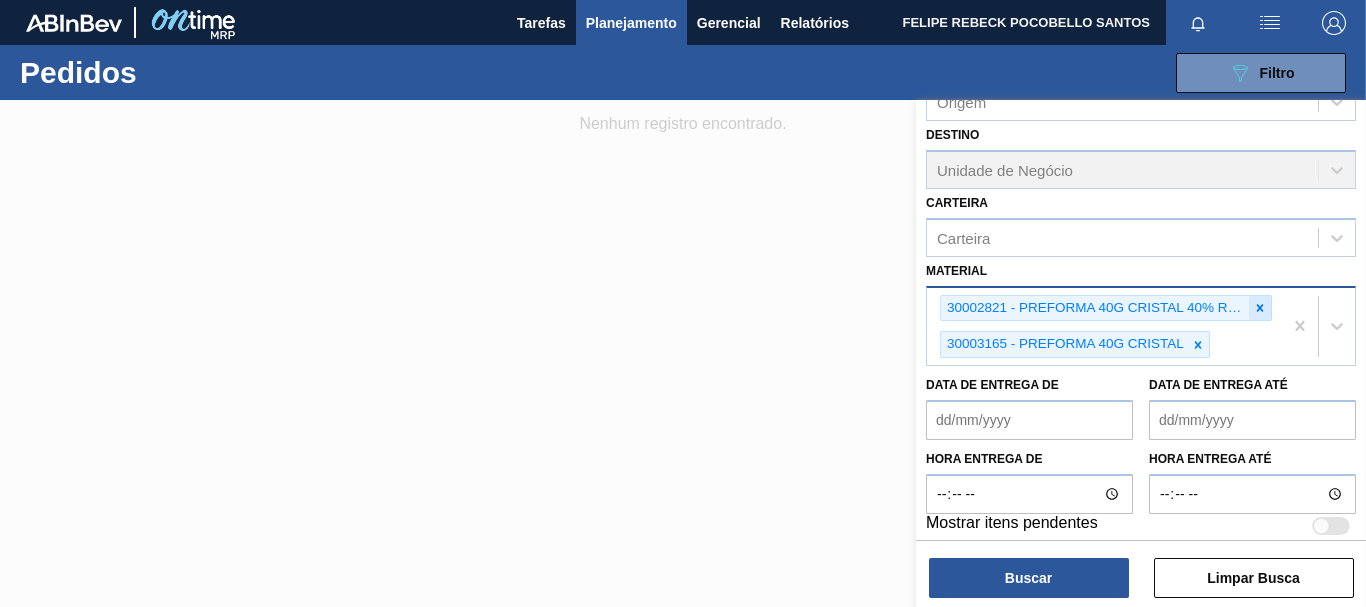 click 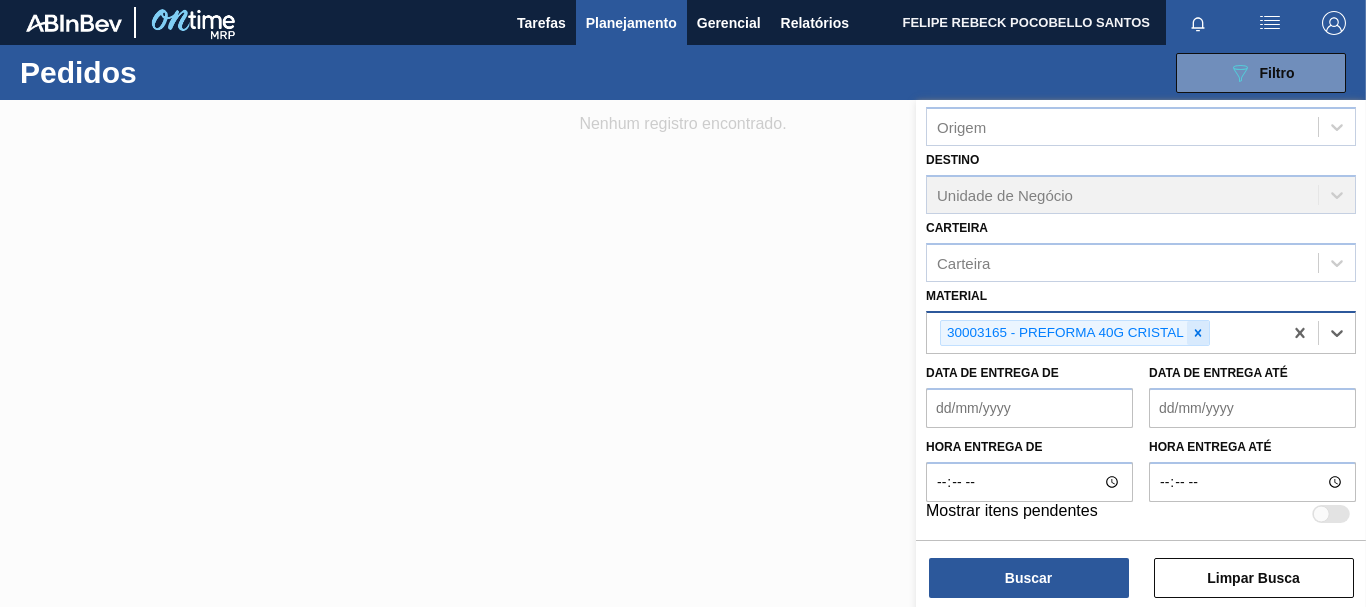 click 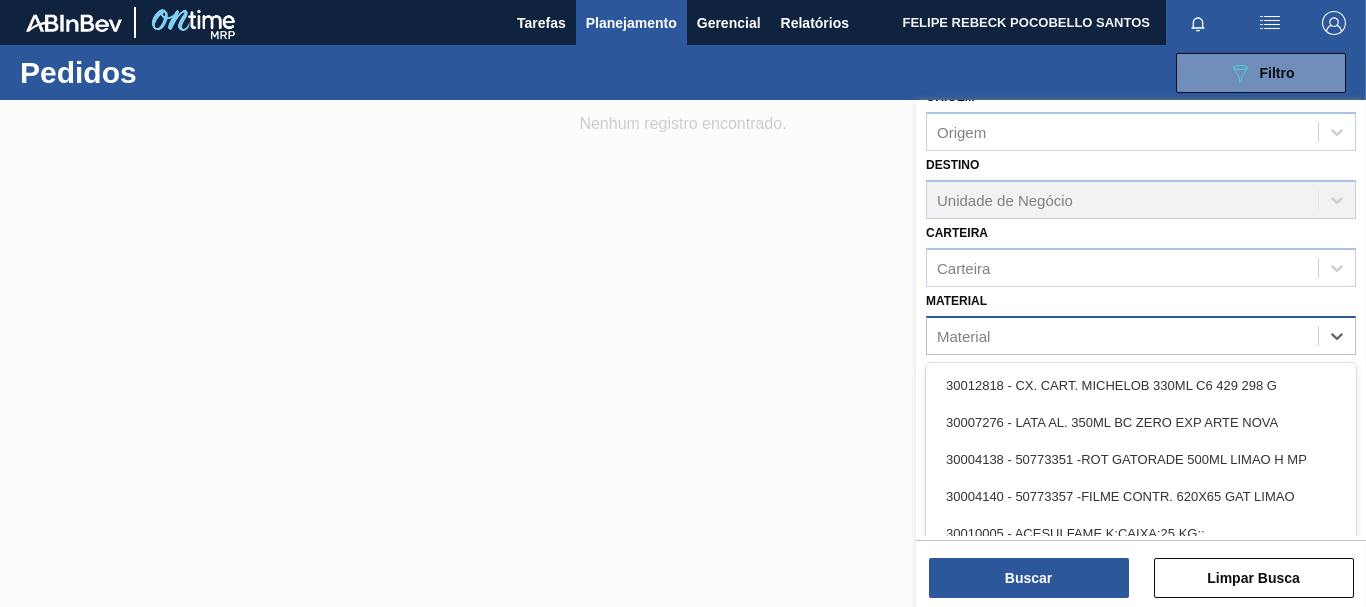 click on "Código Pedido Portal Códido PO SAP Etapa Etapa Origem Origem Destino Unidade de Negócio Carteira Carteira Material option [NUMBER] - PREFORMA 40G CRISTAL, deselected. option [NUMBER] -  CX. CART. MICHELOB 330ML C6 429 298 G focused, 1 of 101. 101 results available. Use Up and Down to choose options, press Enter to select the currently focused option, press Escape to exit the menu, press Tab to select the option and exit the menu. Material [NUMBER] -  CX. CART. MICHELOB 330ML C6 429 298 G [NUMBER] -  LATA AL. 350ML BC ZERO EXP ARTE NOVA [NUMBER] - 50773351 -ROT GATORADE 500ML LIMAO H MP [NUMBER] - 50773357 -FILME CONTR. 620X65 GAT LIMAO [NUMBER] - ACESULFAME K;CAIXA;25 KG;; [NUMBER] - ACIDO CÍTRICO ANIDRO [NUMBER] - ACIDO FOSFORICO 85% BOMBONA [NUMBER] - ACIDO LATICO 90% [NUMBER] - ACIDO MALICO;P/ALIMENTOS;99-100,5PCT [NUMBER] - ACIDO;CITRICO;ANIDRO;;GRANULADO FERMENTA [NUMBER] - ACIDO;FOSFORICO;85%;; CONTAINER [NUMBER] - ACUCAR CLARO ORGANICO [NUMBER] - ACUCAR CRISTAL 300; [NUMBER] - ACUCAR;CRISTAL;;" at bounding box center (1141, 202) 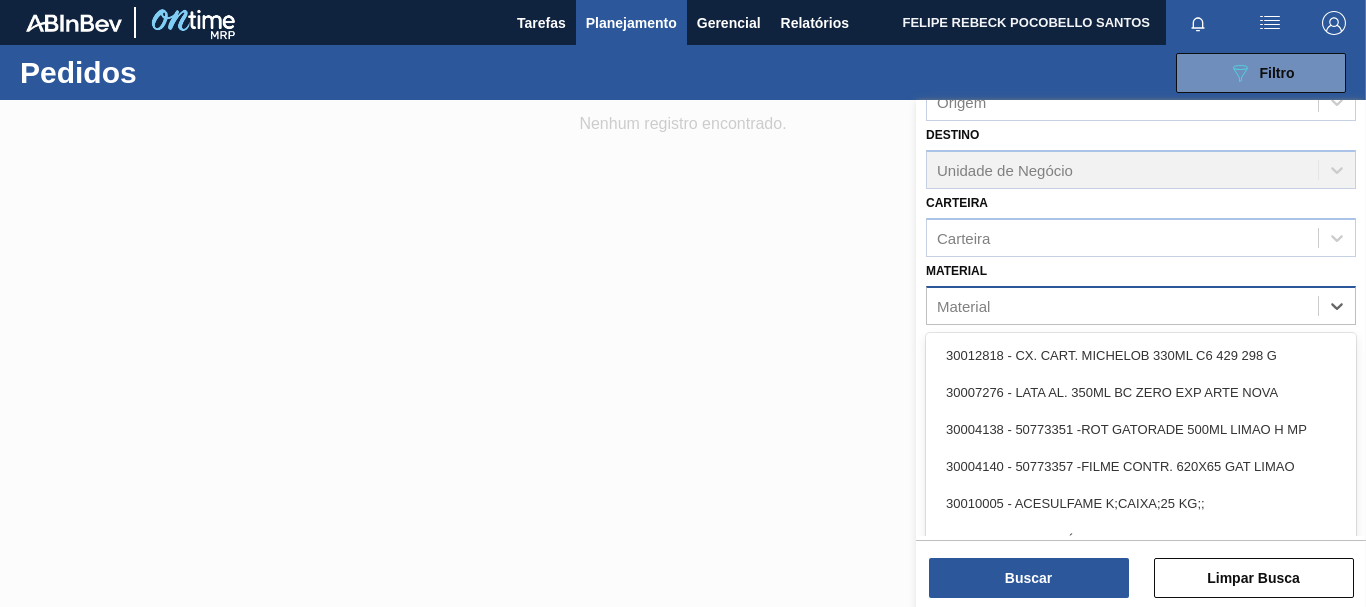 paste on "30031685 30004023" 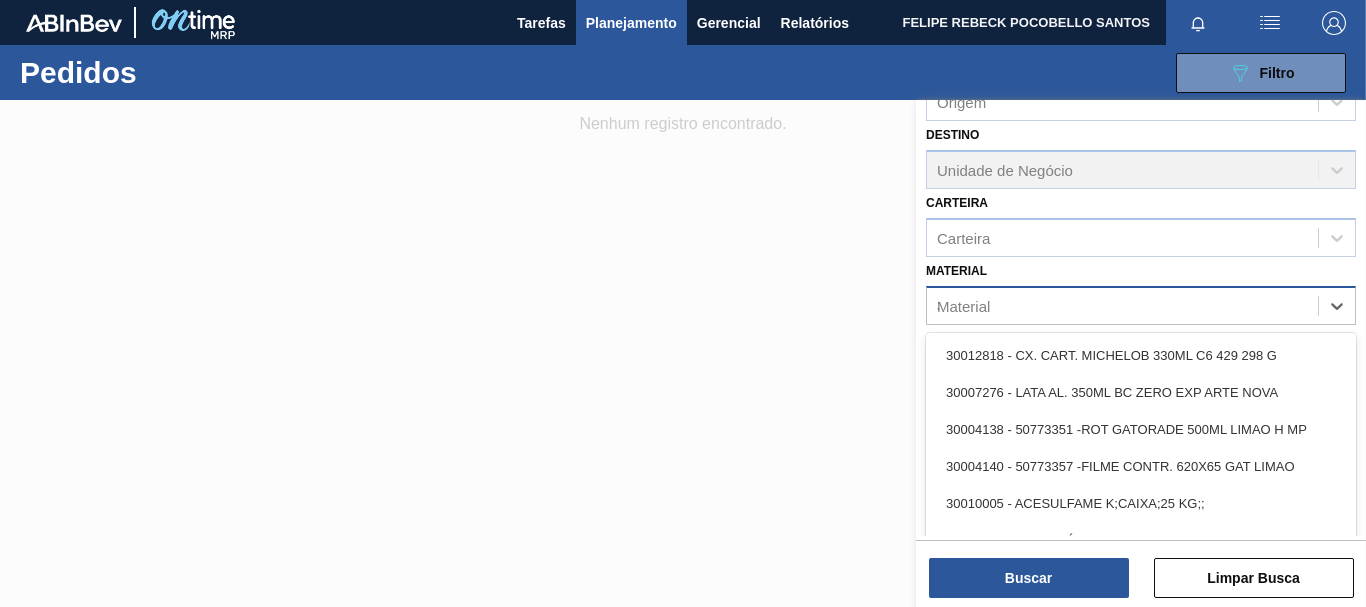 scroll, scrollTop: 232, scrollLeft: 0, axis: vertical 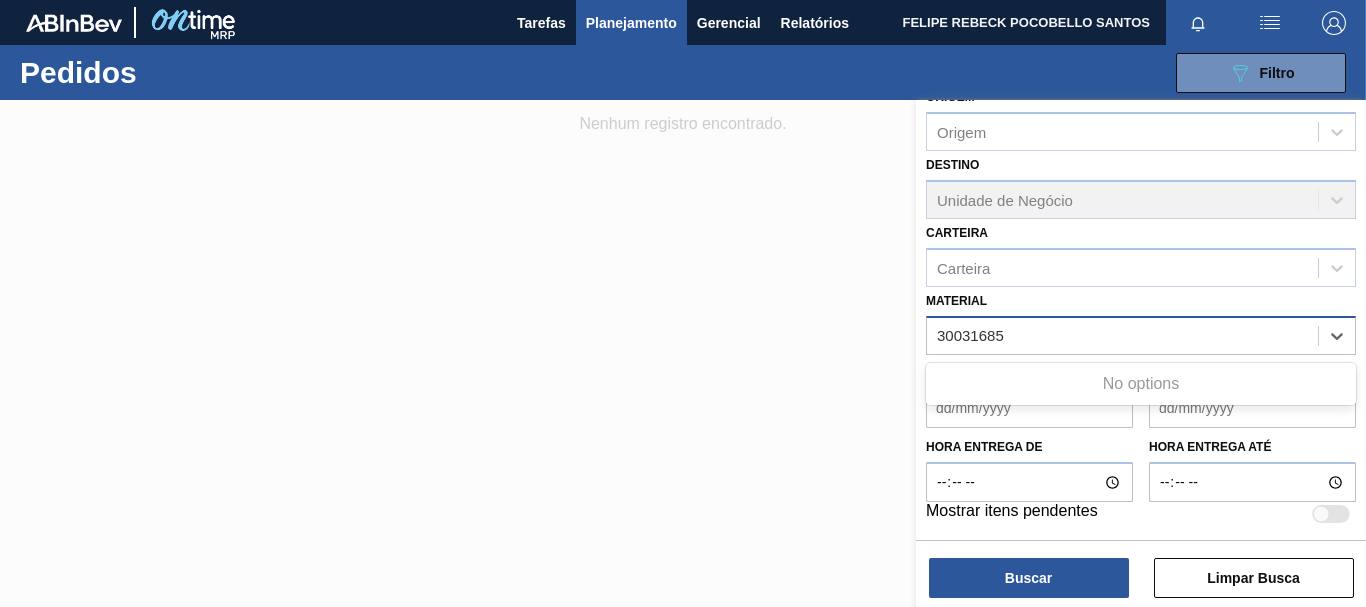 type on "30031685" 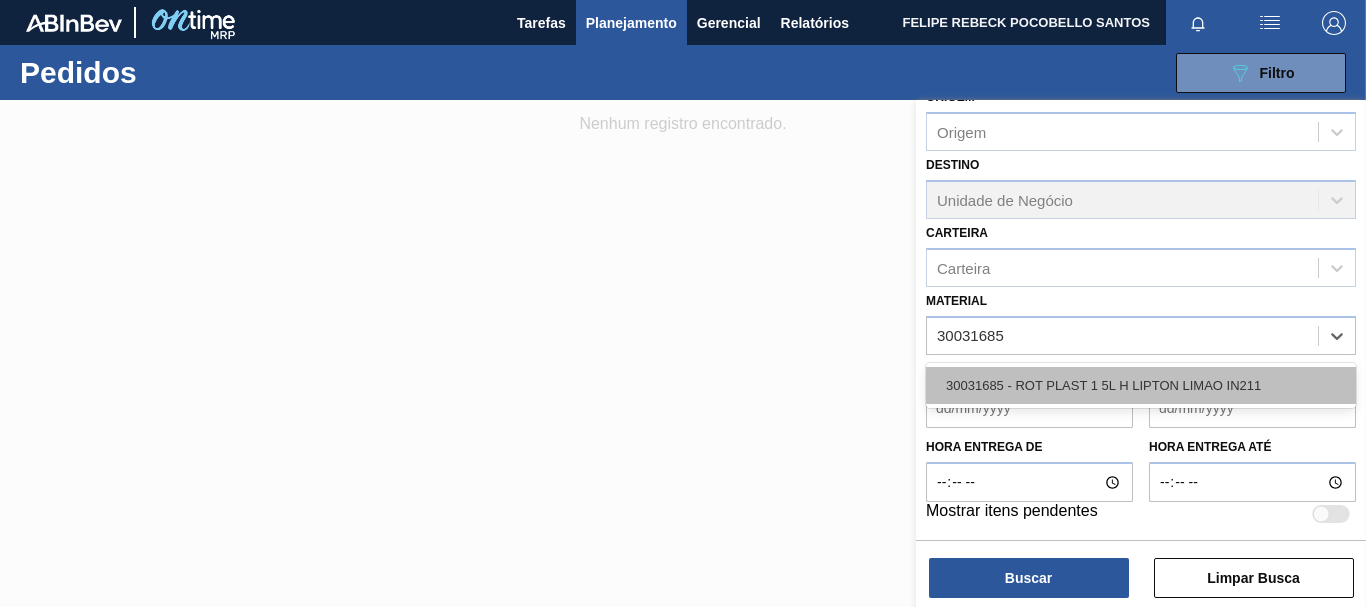 click on "30031685 - ROT PLAST 1 5L H LIPTON LIMAO IN211" at bounding box center [1141, 385] 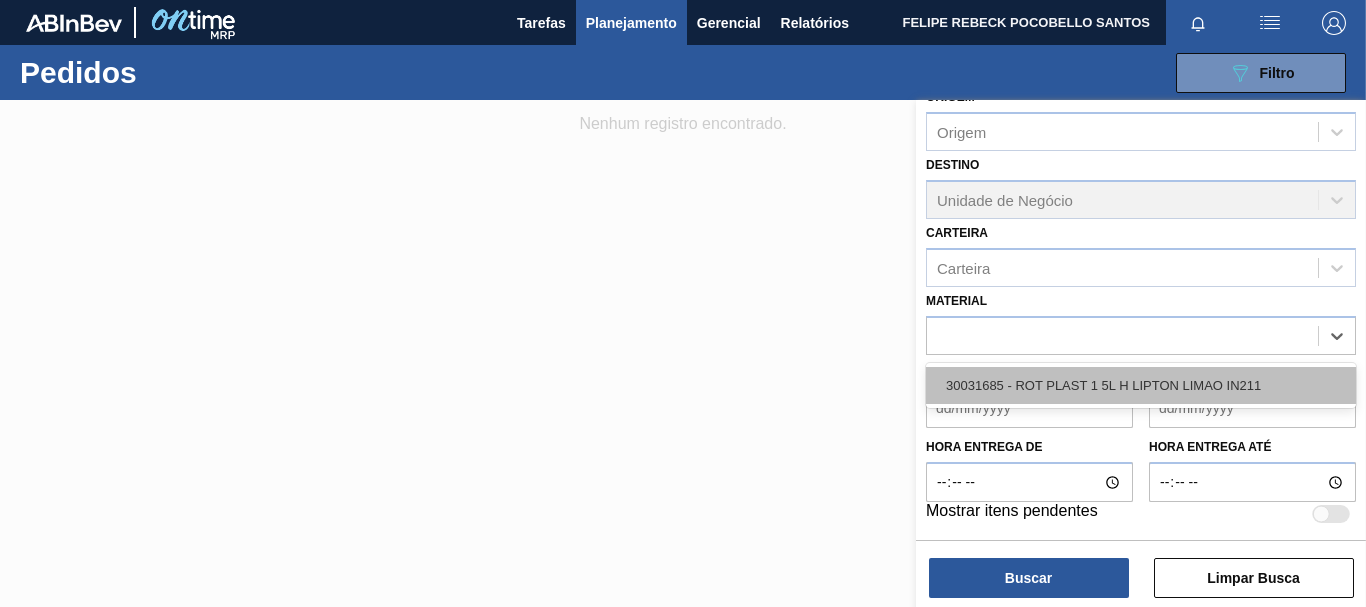 scroll, scrollTop: 262, scrollLeft: 0, axis: vertical 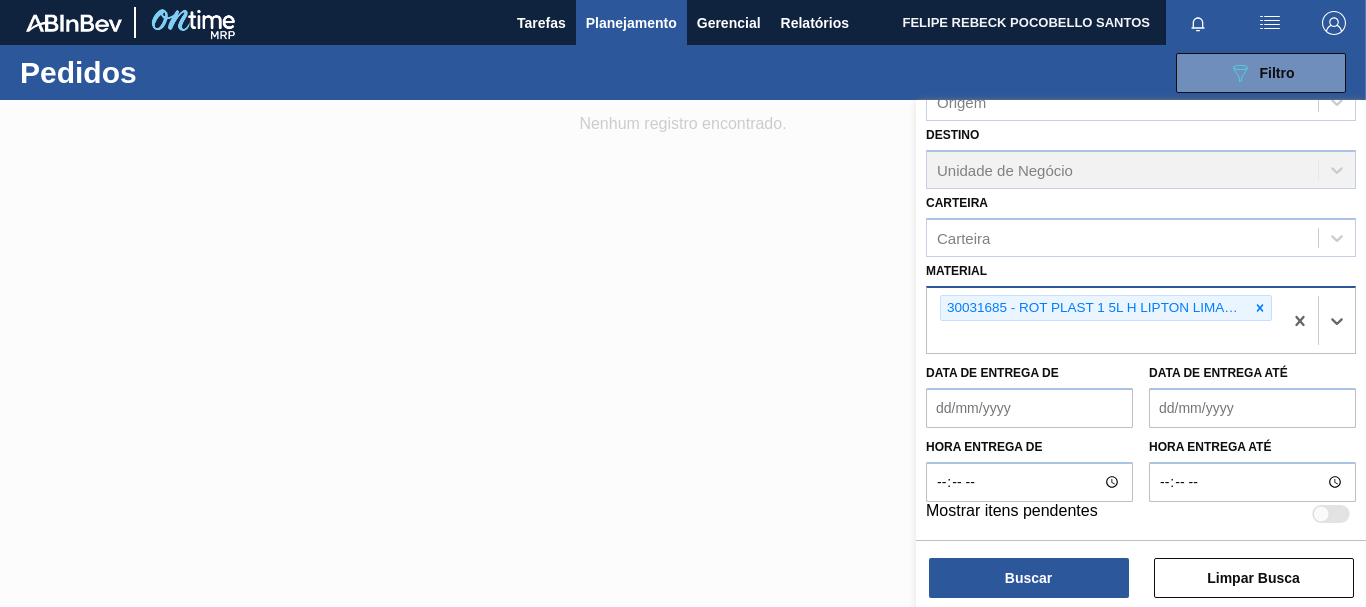 paste on "30031685 30004023" 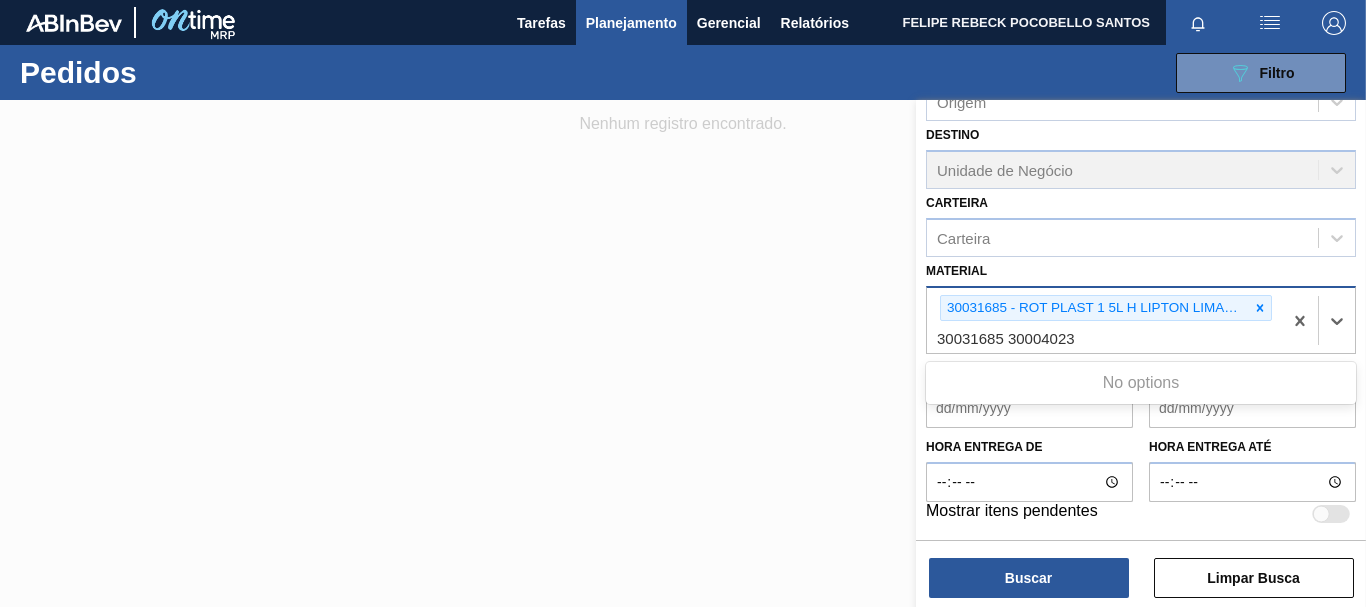 click on "30031685 30004023" at bounding box center (1007, 338) 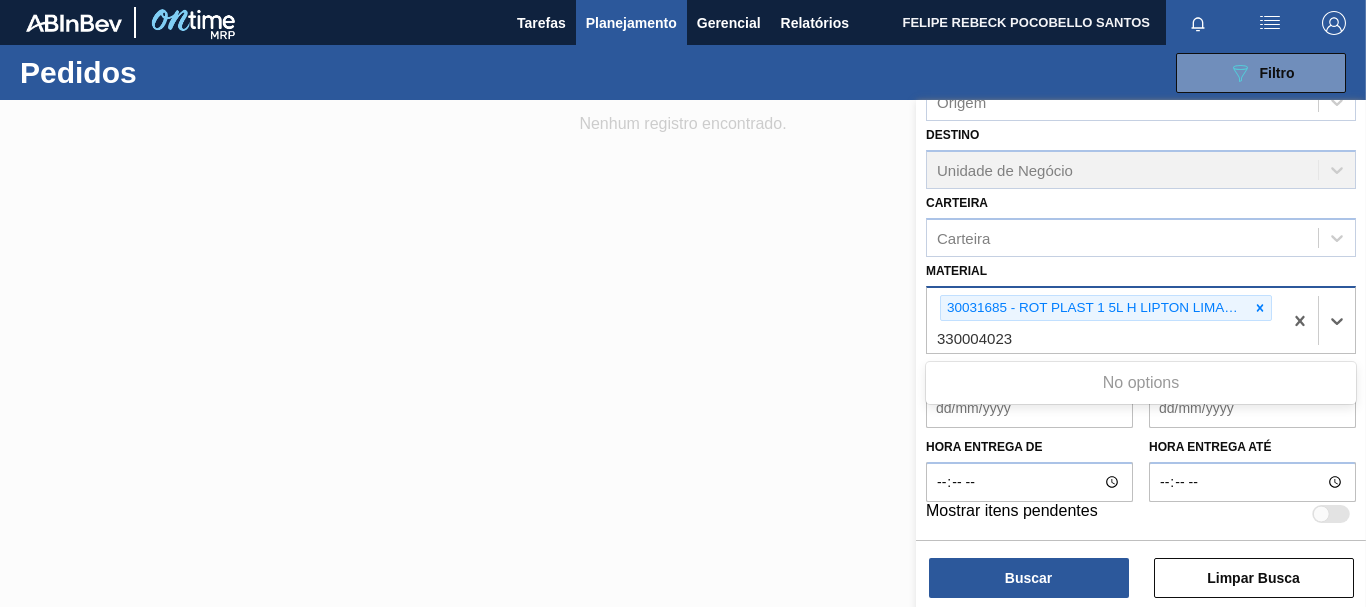 type on "30004023" 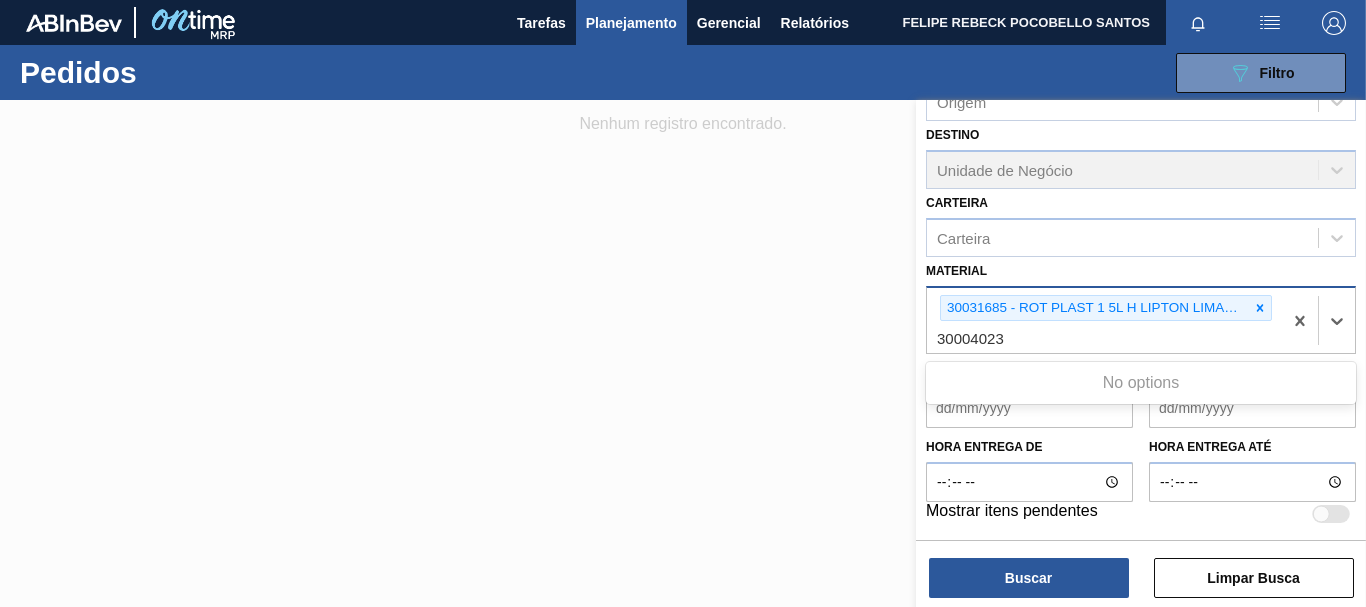 click on "30004023" at bounding box center (971, 338) 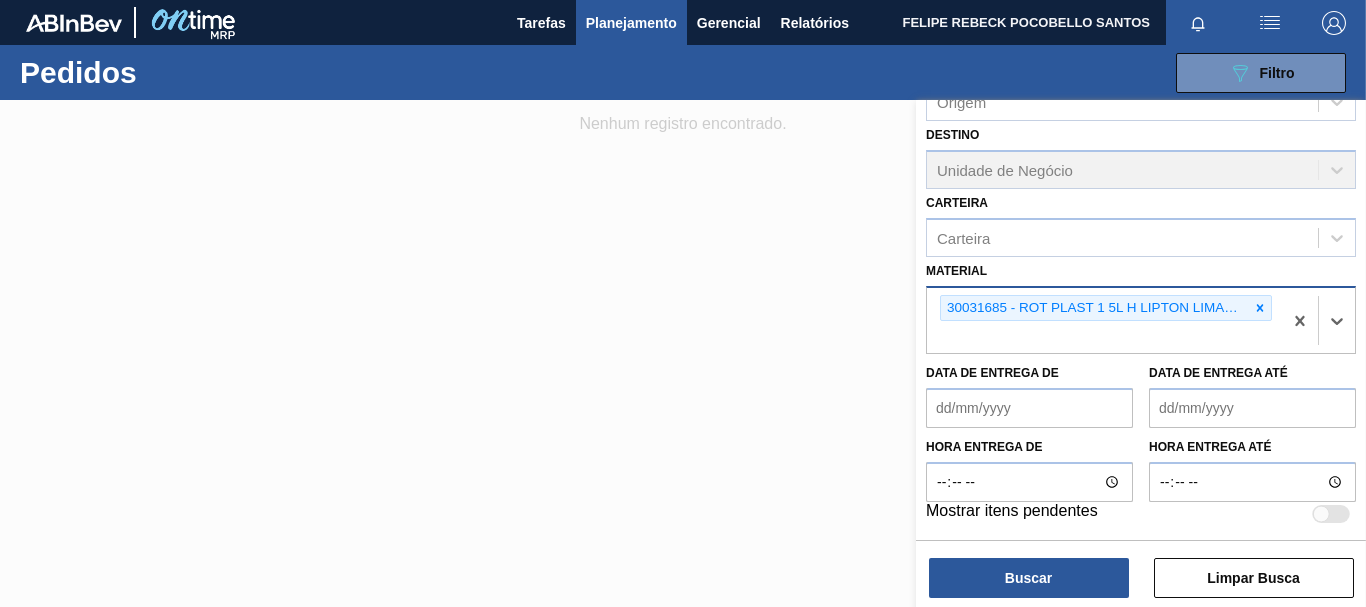 click on "30031685 - ROT PLAST 1 5L H LIPTON LIMAO IN211" at bounding box center [1104, 321] 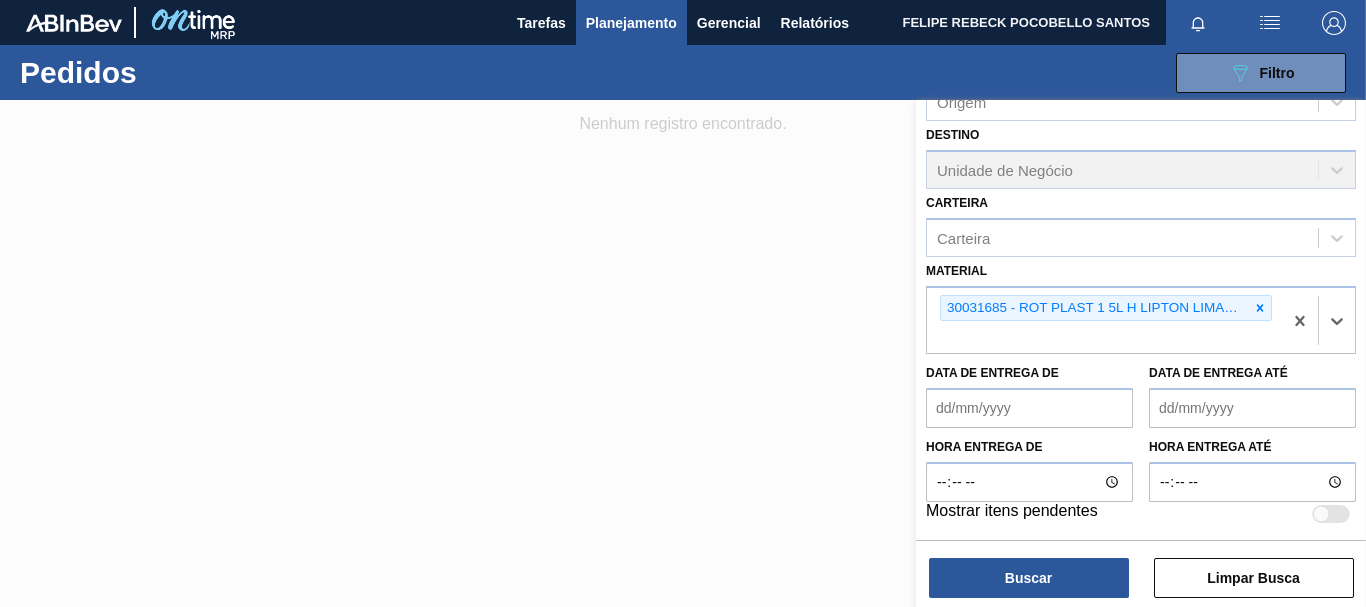 paste on "30004023" 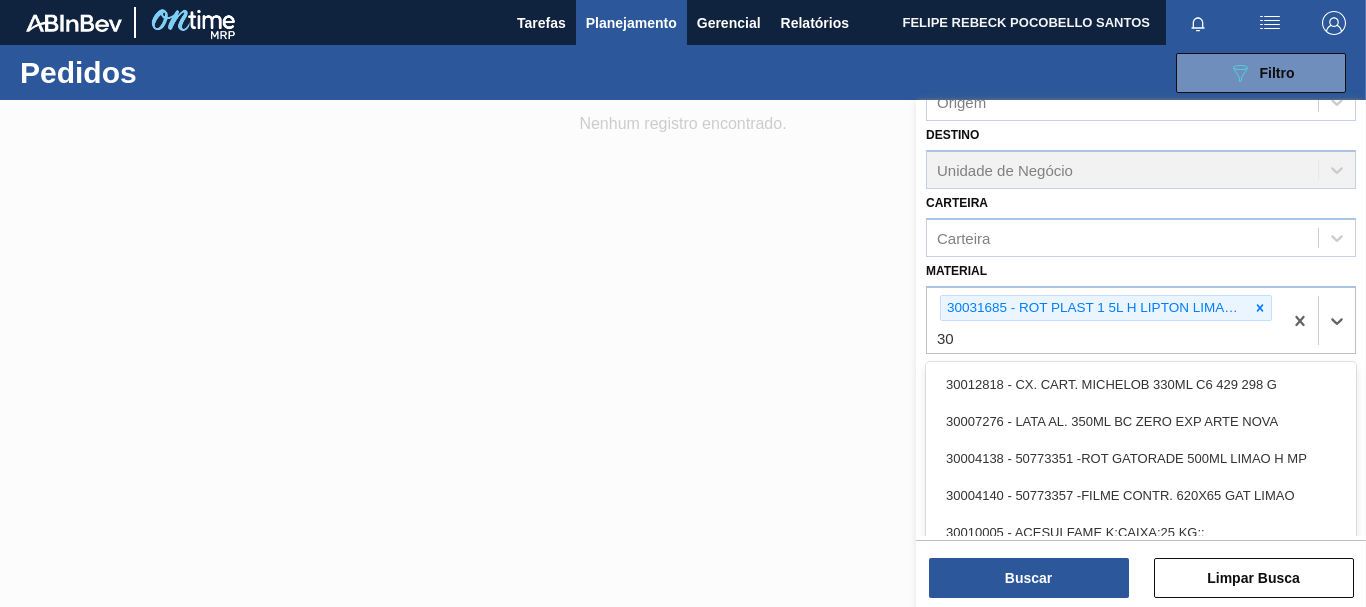type on "3" 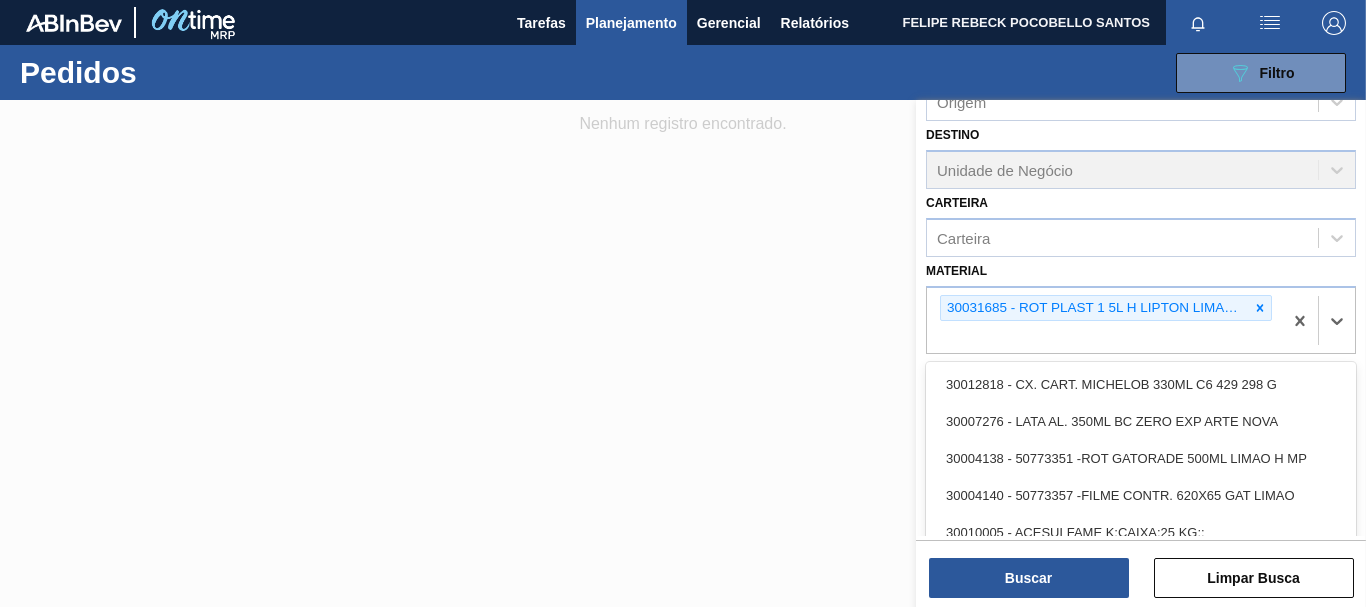 paste on "30004023" 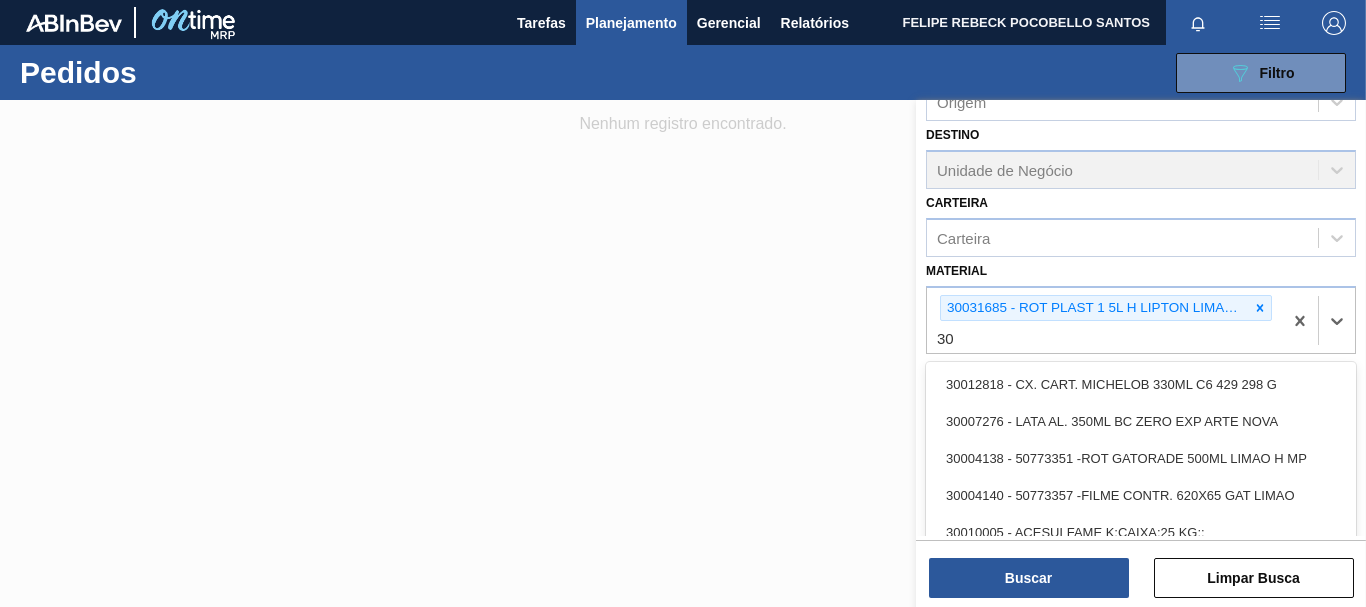 type on "3" 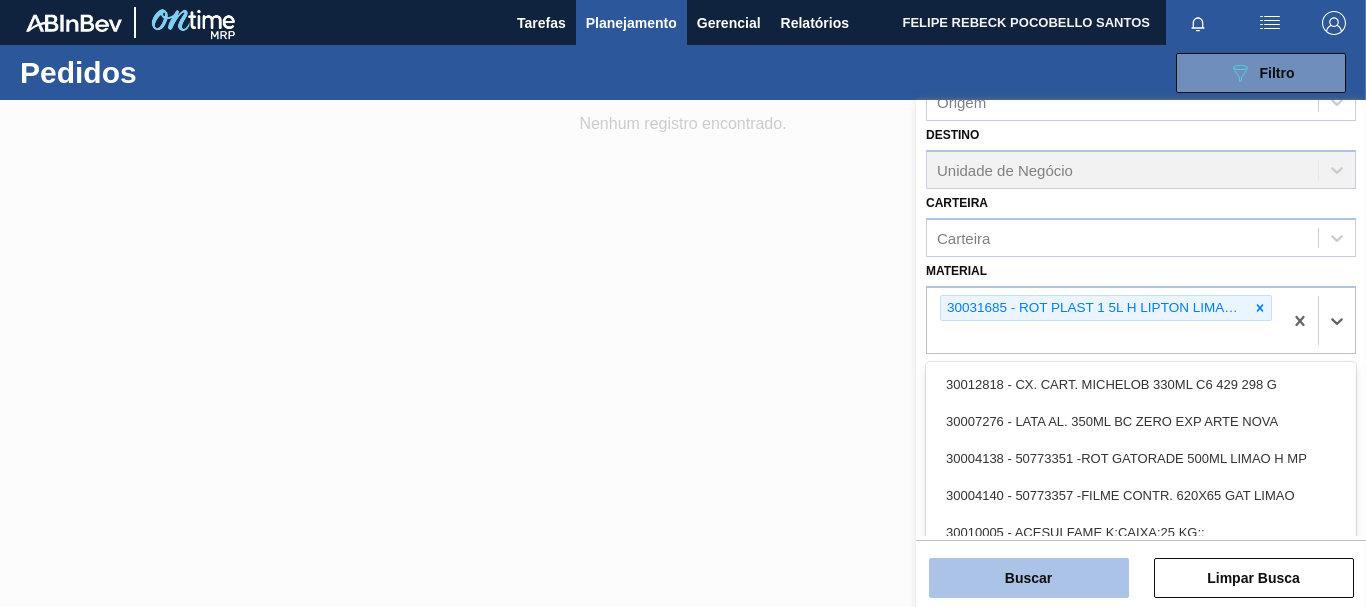 click on "Buscar" at bounding box center (1029, 578) 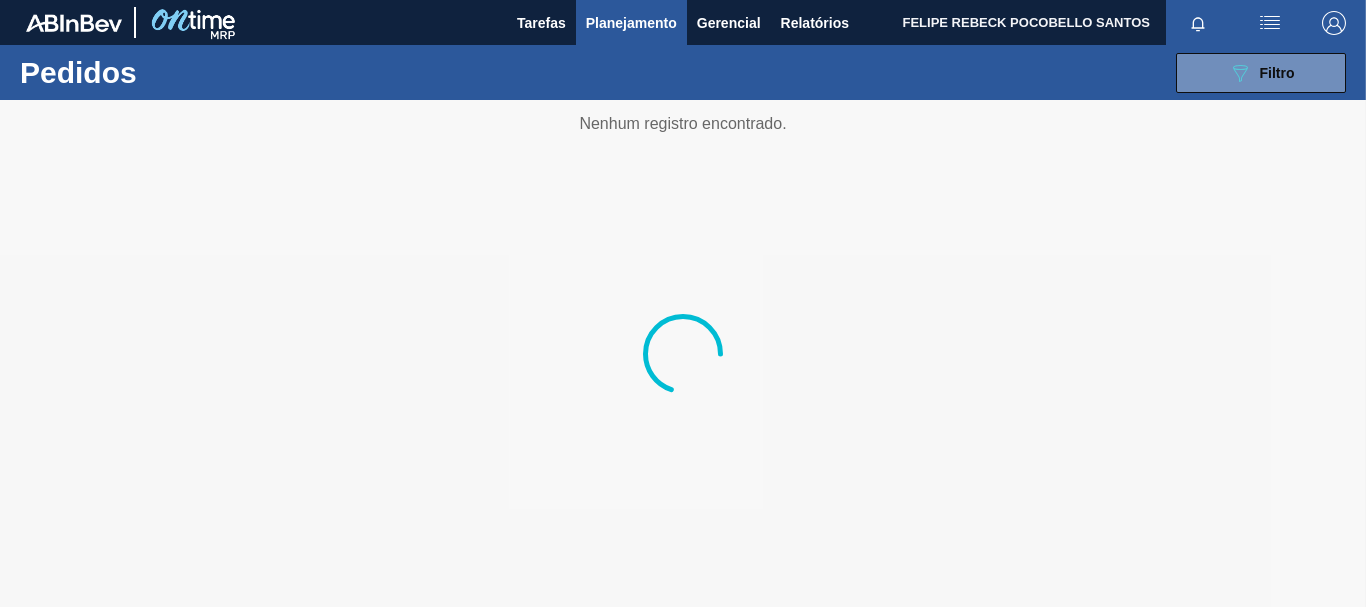 click at bounding box center (683, 353) 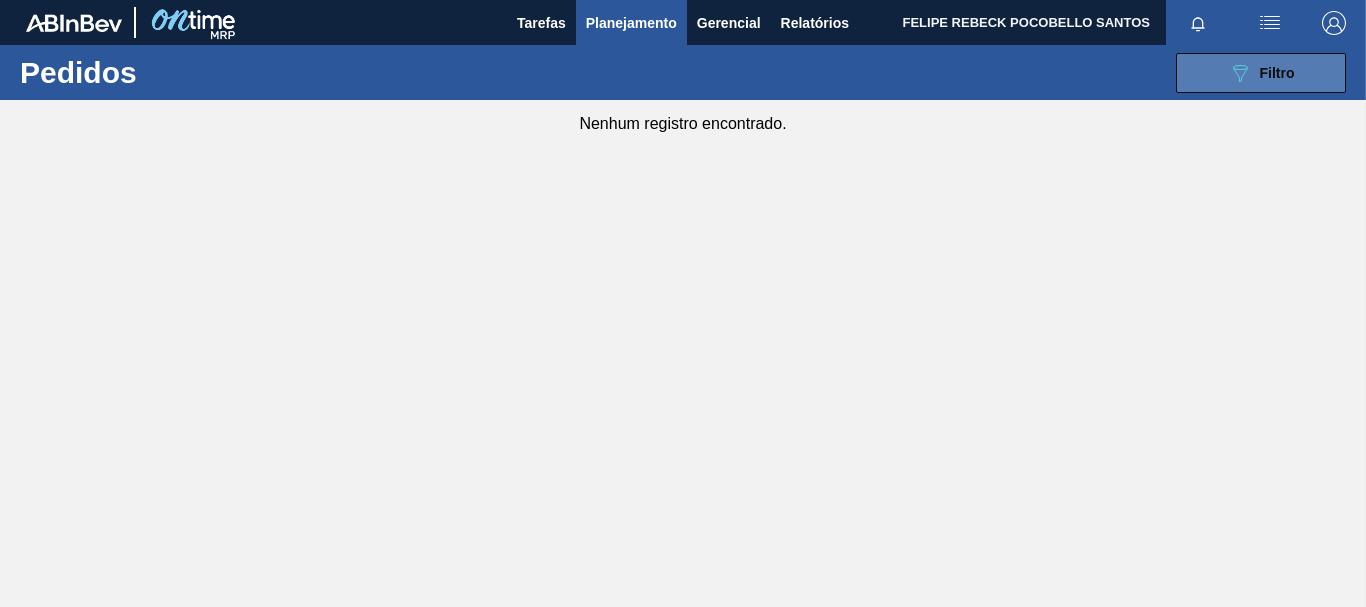 click on "089F7B8B-B2A5-4AFE-B5C0-19BA573D28AC Filtro" at bounding box center (1261, 73) 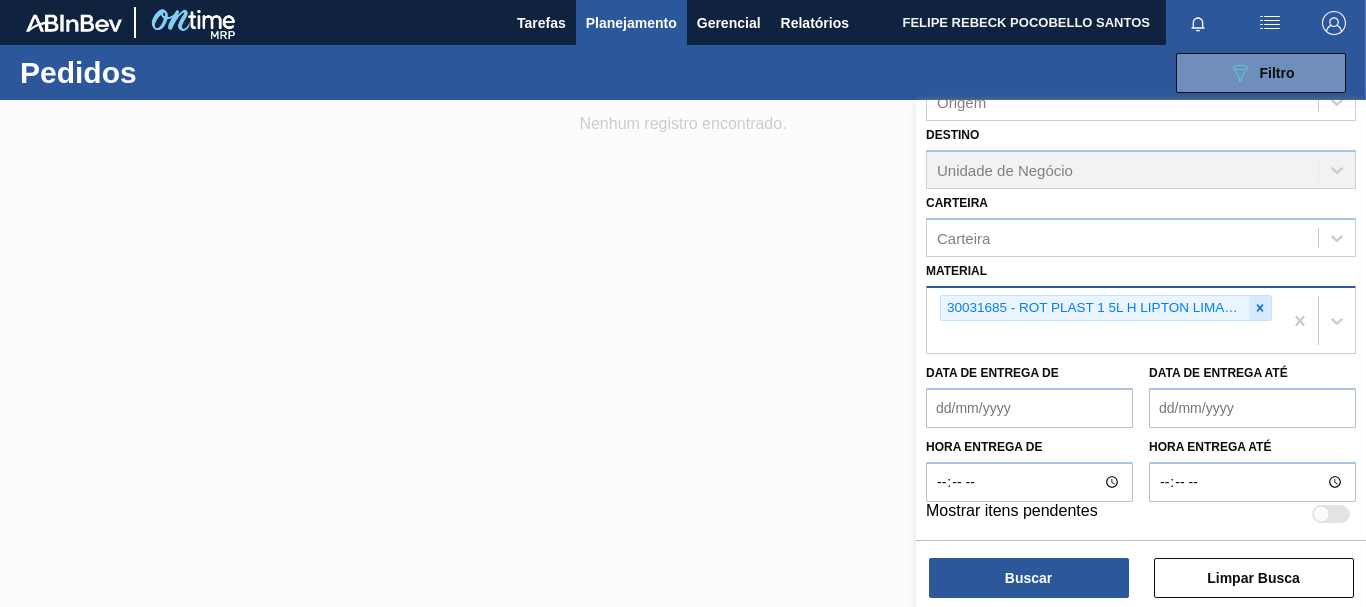 click 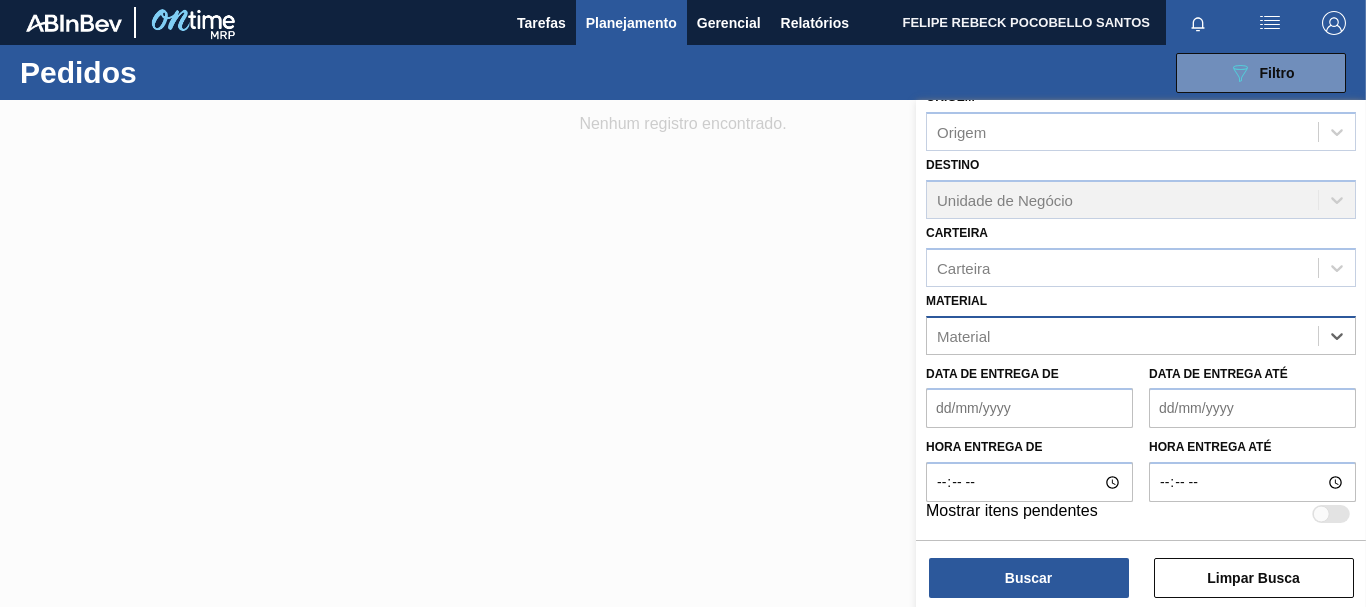 scroll, scrollTop: 232, scrollLeft: 0, axis: vertical 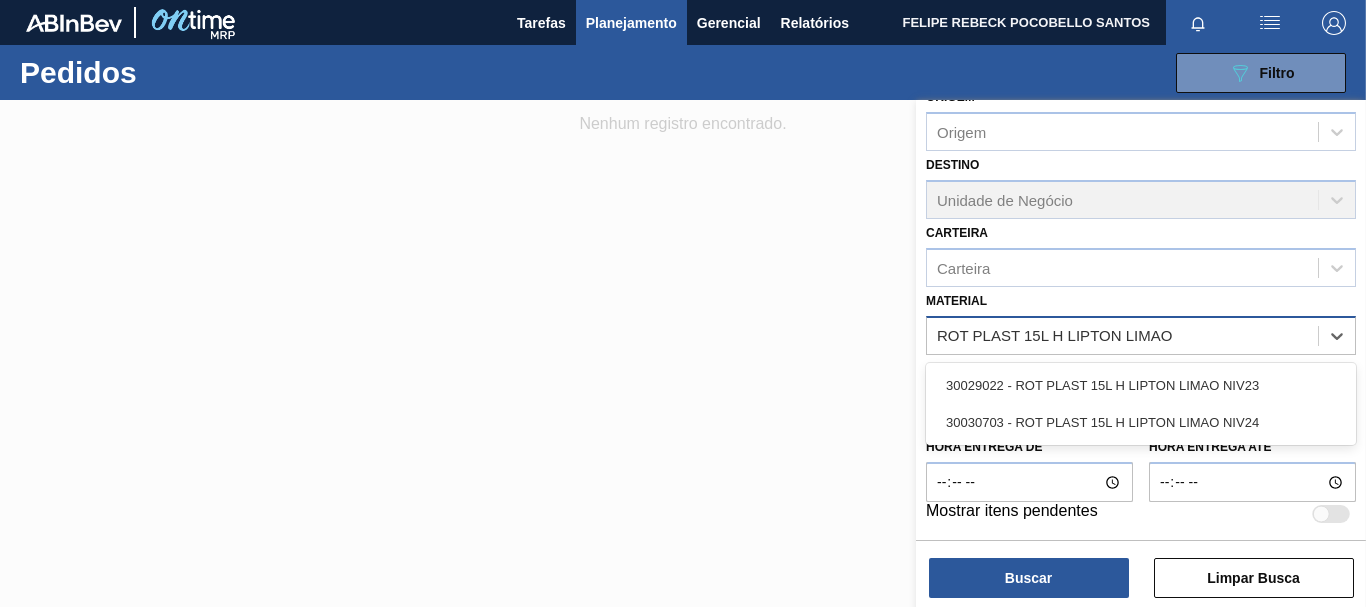 type on "ROT PLAST 15L H LIPTON LIMAO" 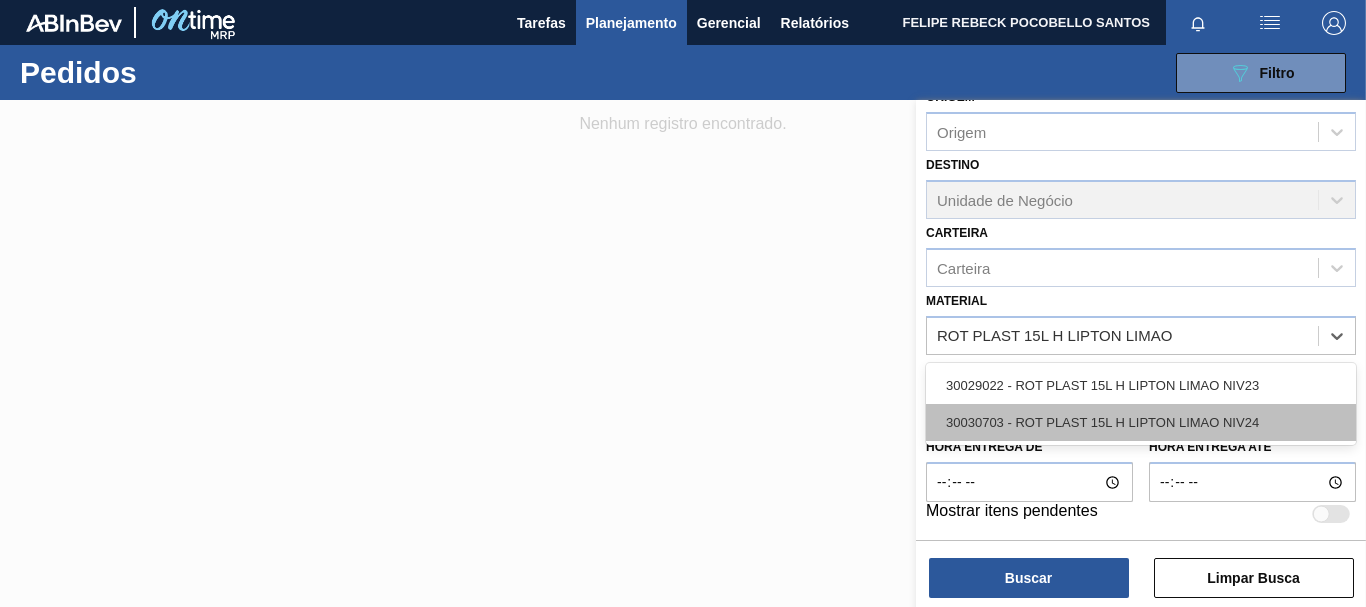 click on "30030703 - ROT PLAST 15L H LIPTON LIMAO NIV24" at bounding box center (1141, 422) 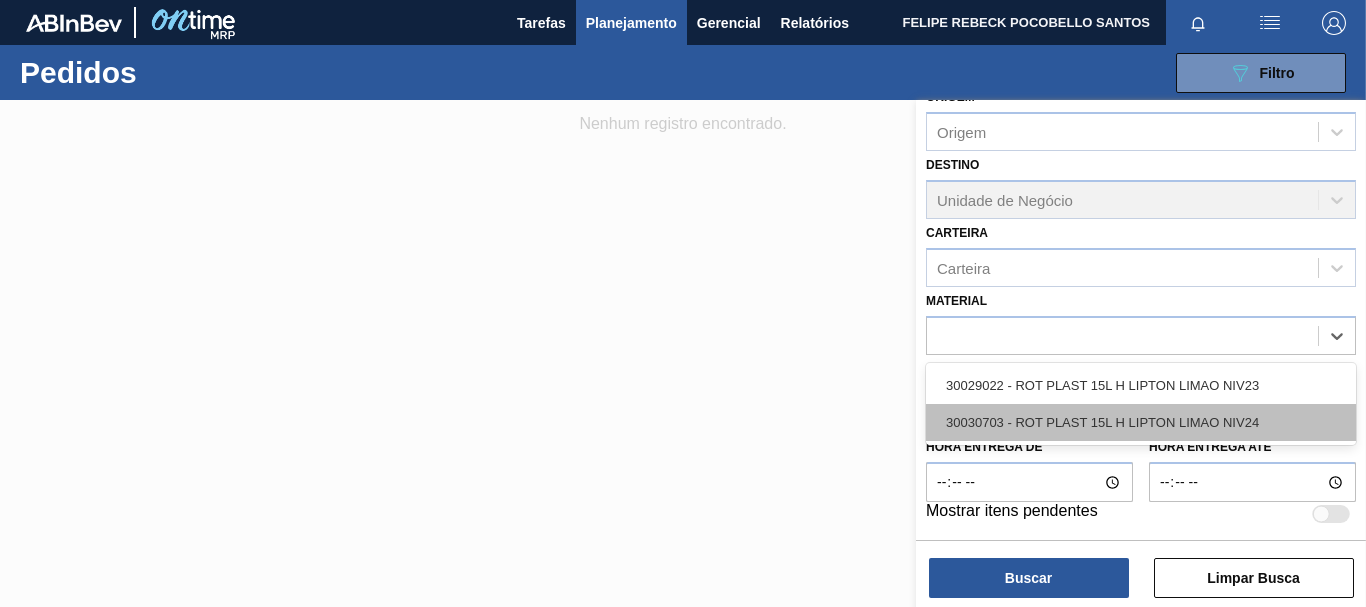 scroll, scrollTop: 262, scrollLeft: 0, axis: vertical 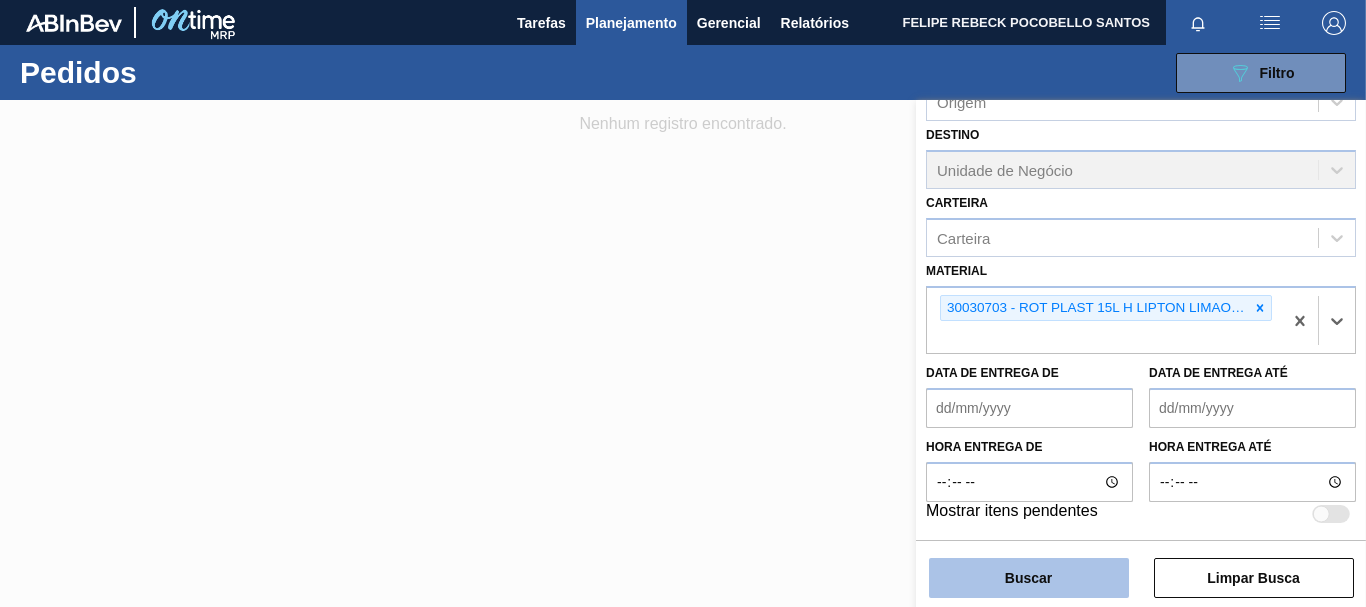 click on "Buscar" at bounding box center (1029, 578) 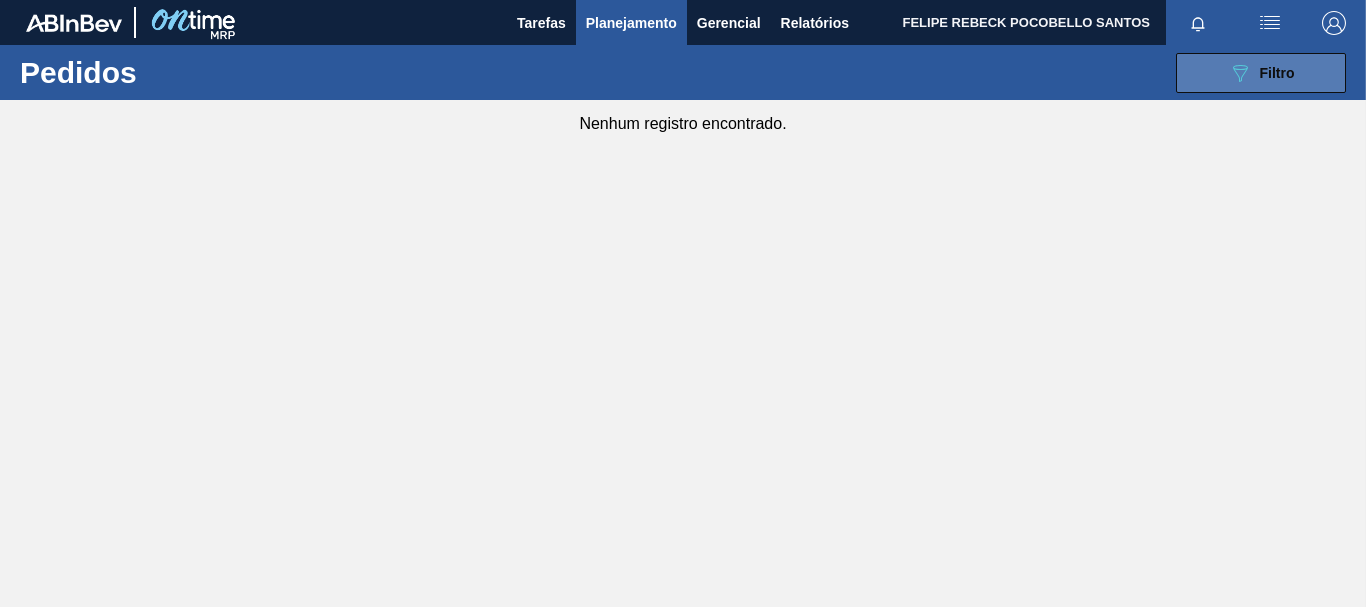 click on "Filtro" at bounding box center (1277, 73) 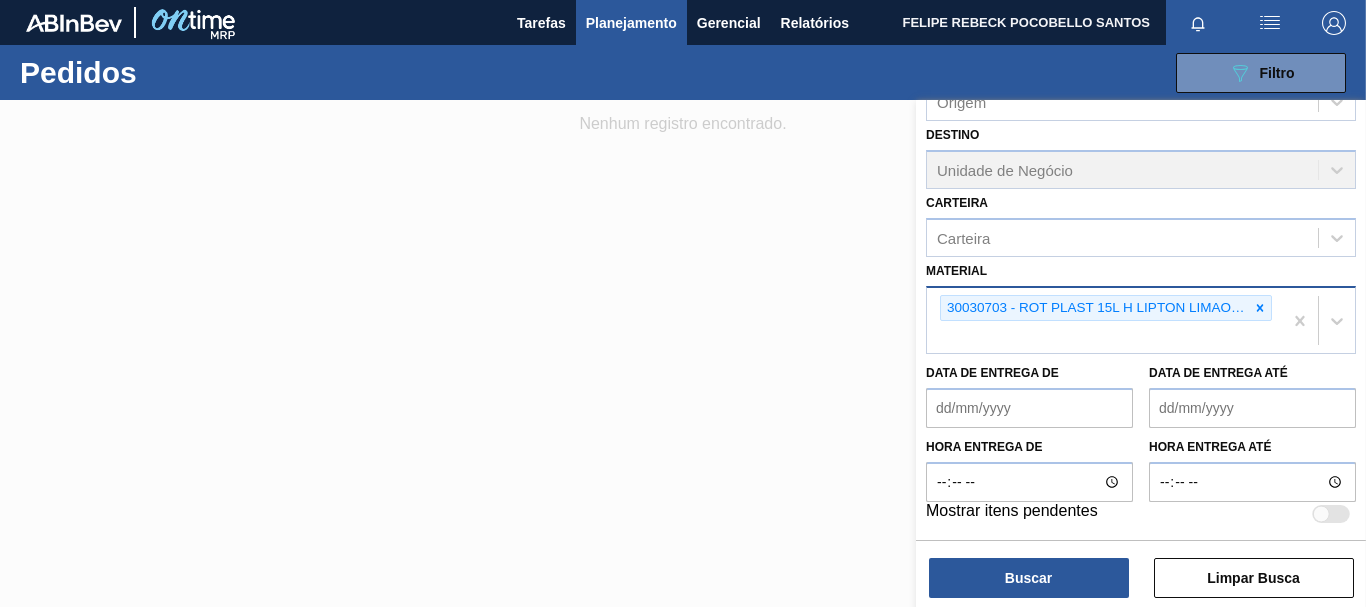 click on "30030703 - ROT PLAST 15L H LIPTON LIMAO NIV24" at bounding box center (1104, 321) 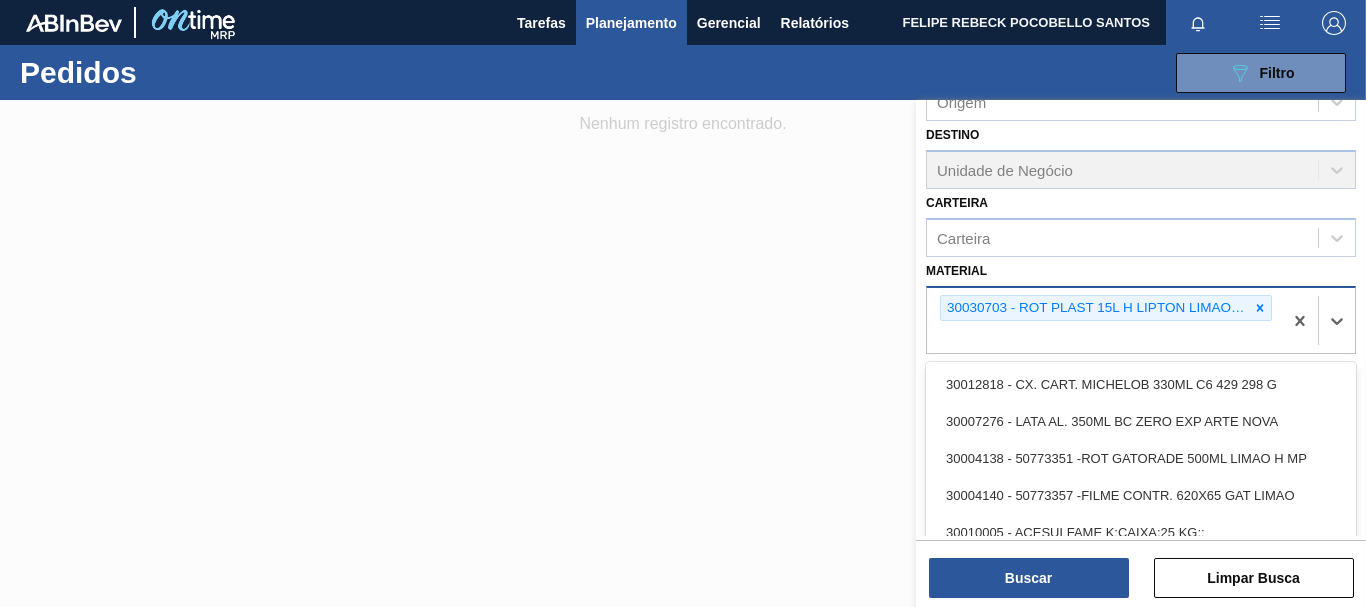 paste on "ROT PLAST 15L H LIPTON LIMAO NIV22" 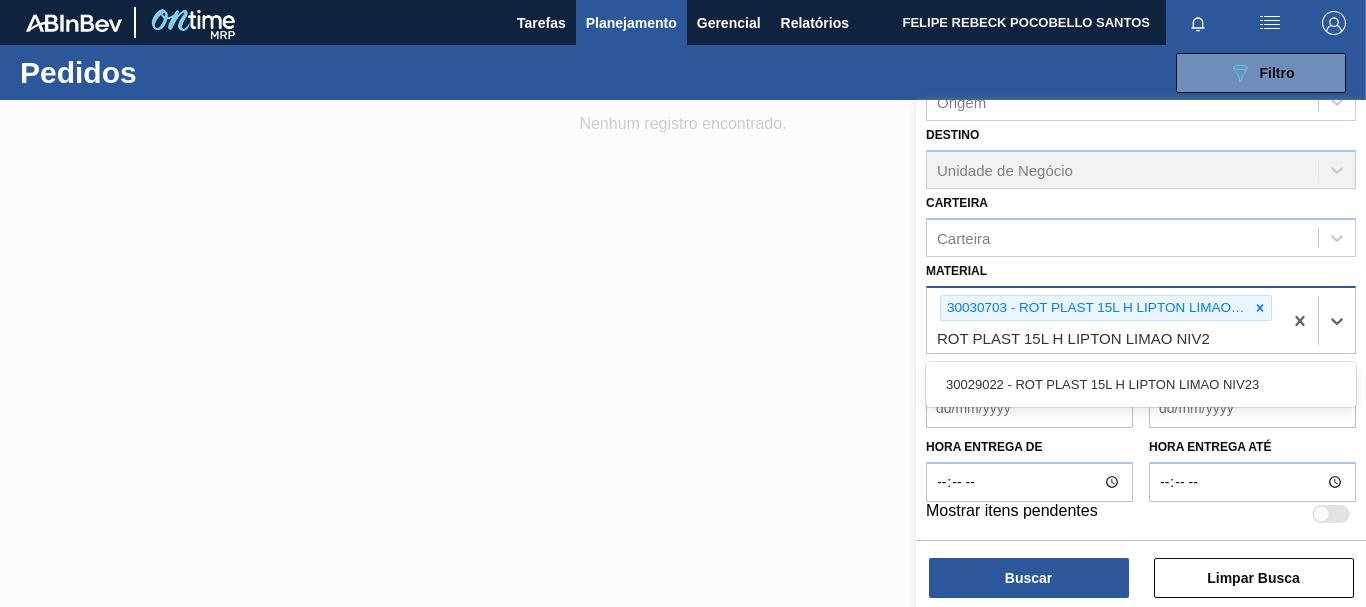type on "ROT PLAST 15L H LIPTON LIMAO NIV" 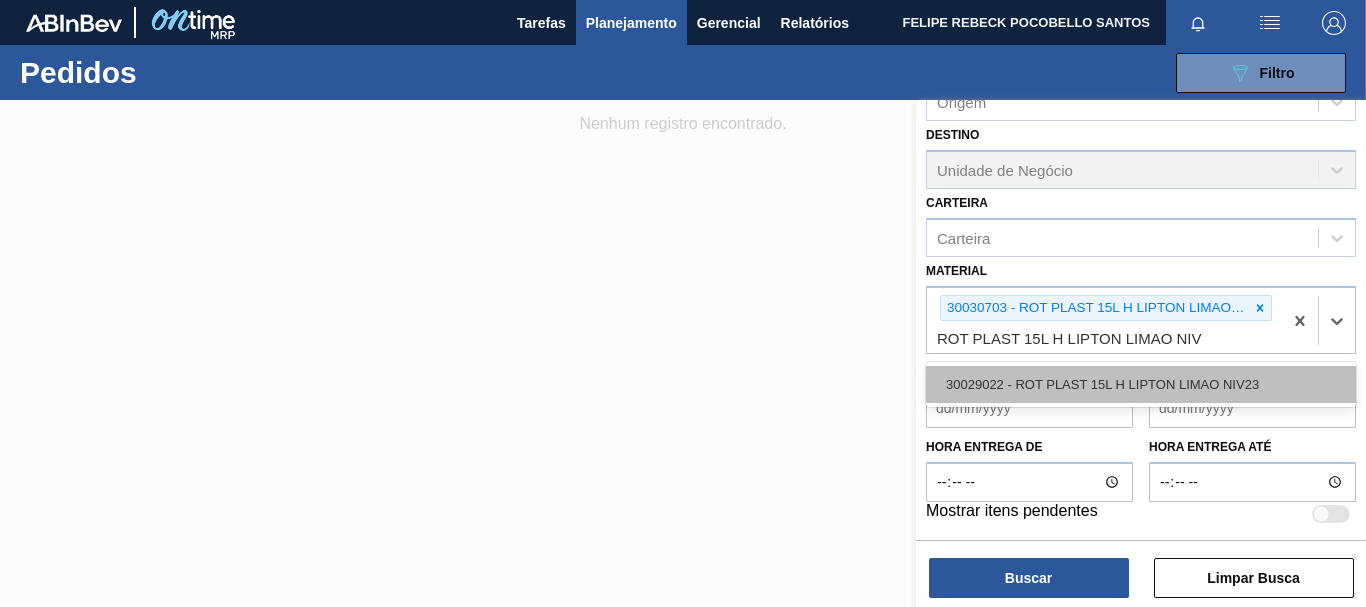 click on "30029022 - ROT PLAST 15L H LIPTON LIMAO NIV23" at bounding box center (1141, 384) 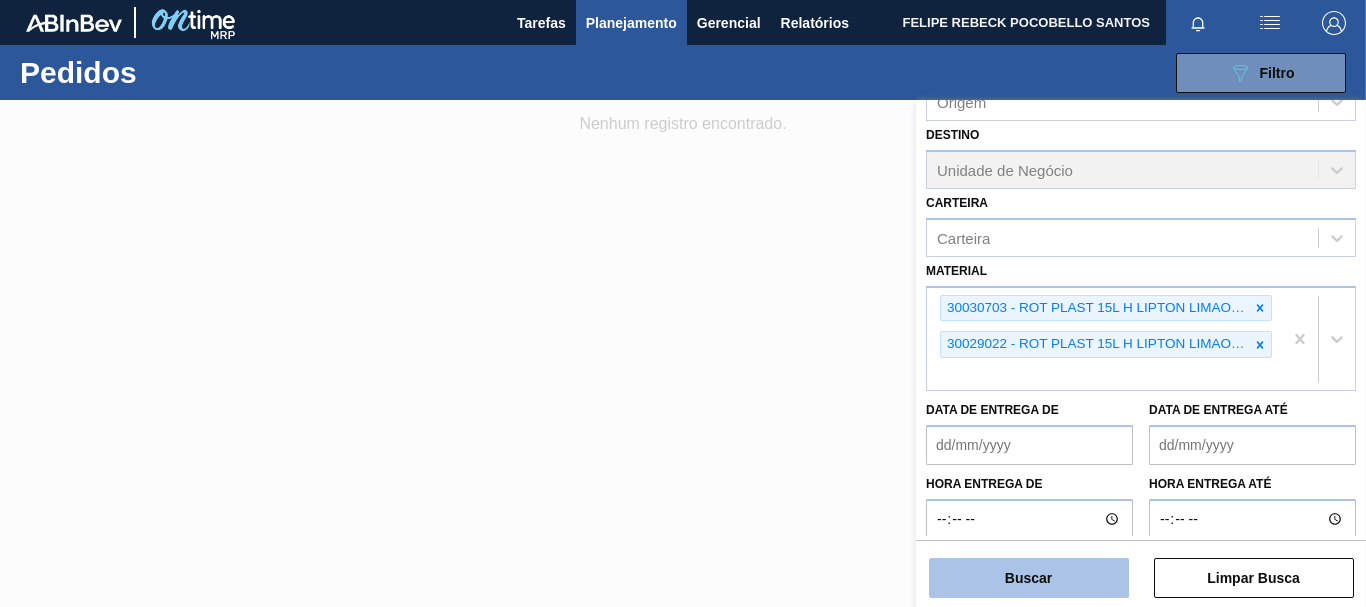 click on "Buscar" at bounding box center (1029, 578) 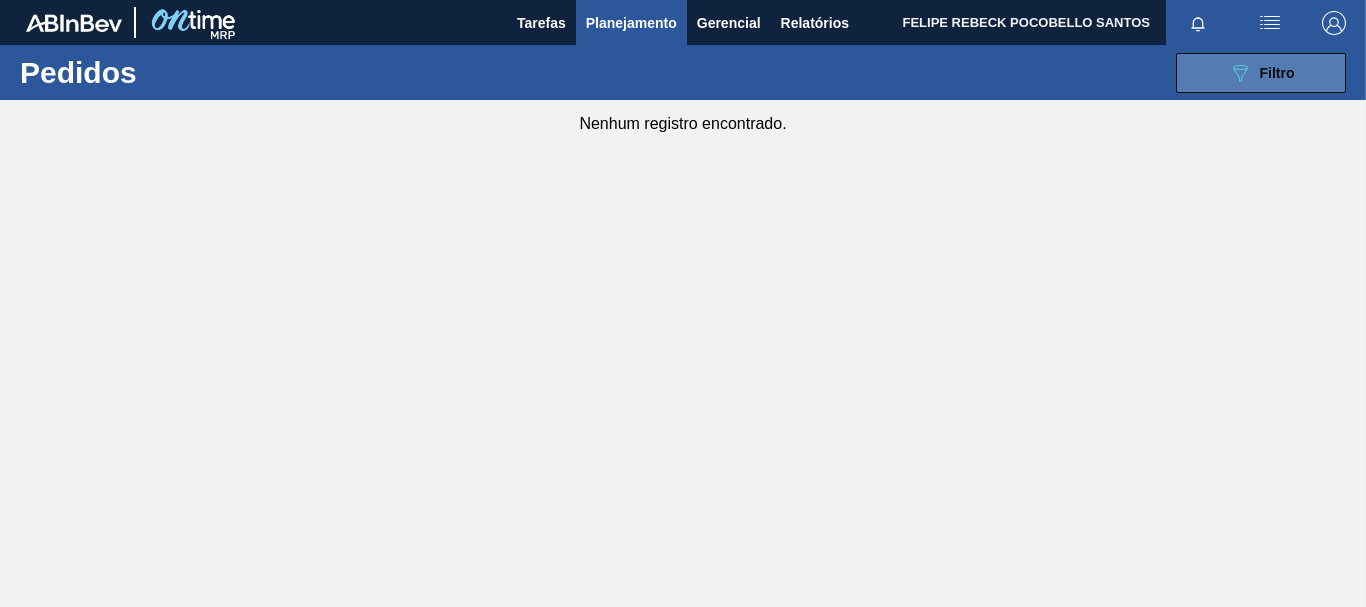 click on "089F7B8B-B2A5-4AFE-B5C0-19BA573D28AC Filtro" at bounding box center (1261, 73) 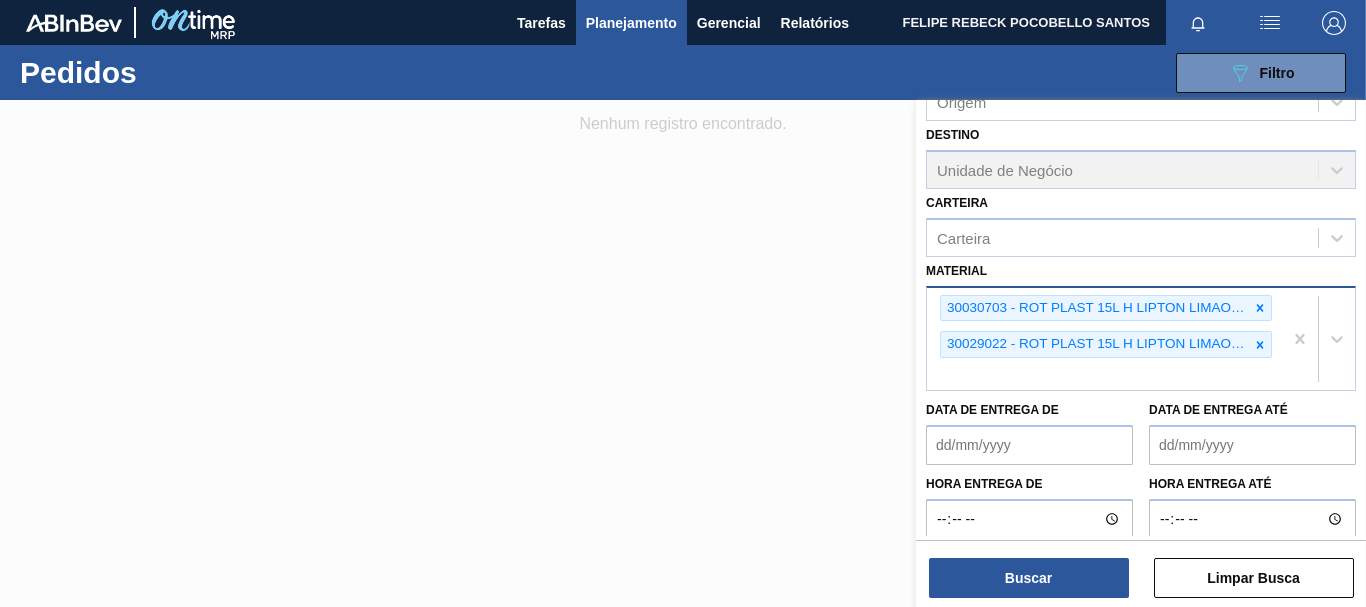 click on "[NUMBER] - ROT PLAST 15L H LIPTON LIMAO NIV24 [NUMBER] - ROT PLAST 15L H LIPTON LIMAO NIV23" at bounding box center (1104, 339) 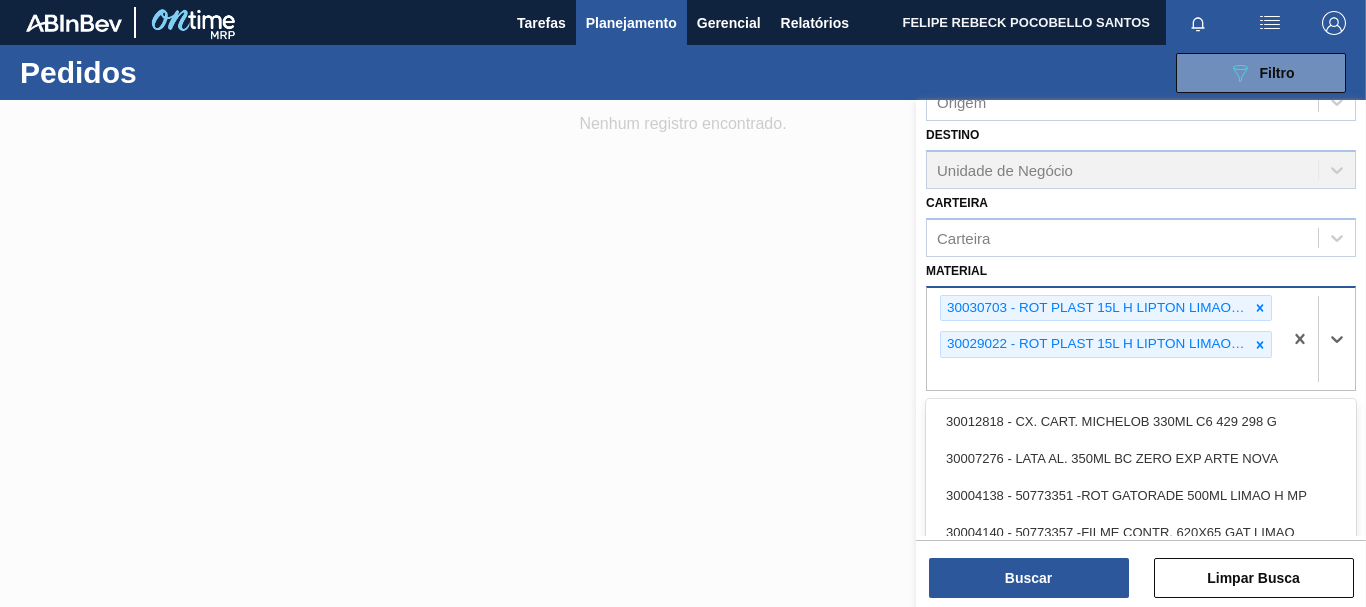 paste on "ROT PLAST 15L H LIPTON LIMAO NIV22" 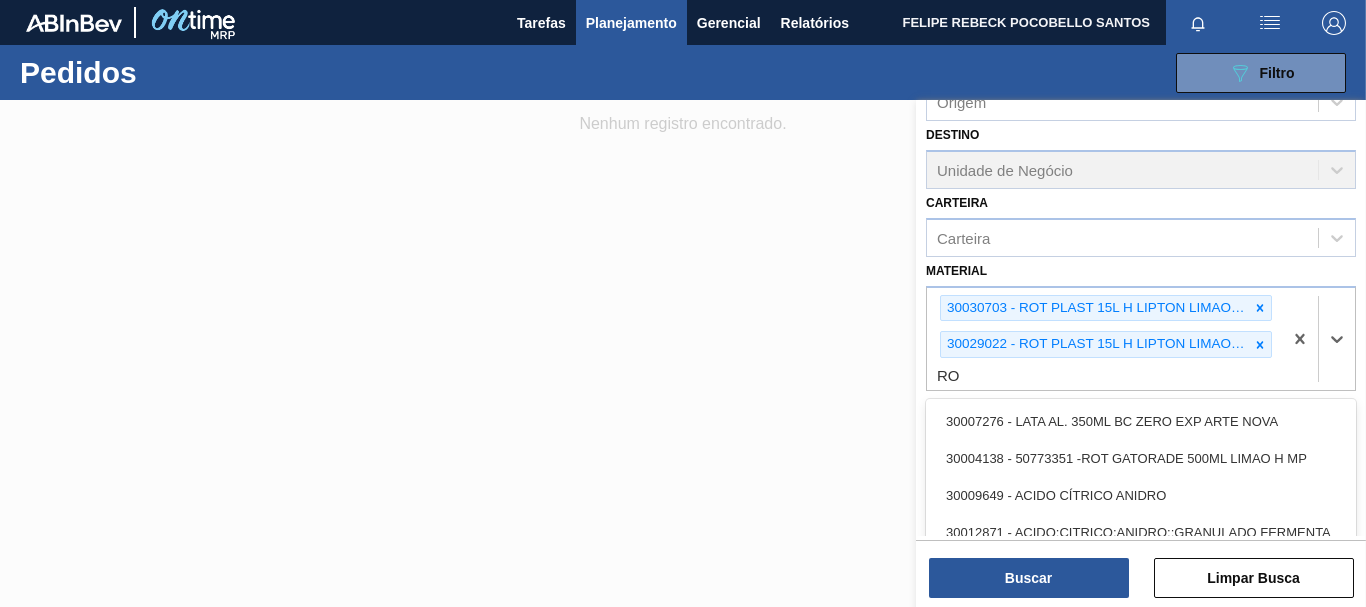 type on "RO" 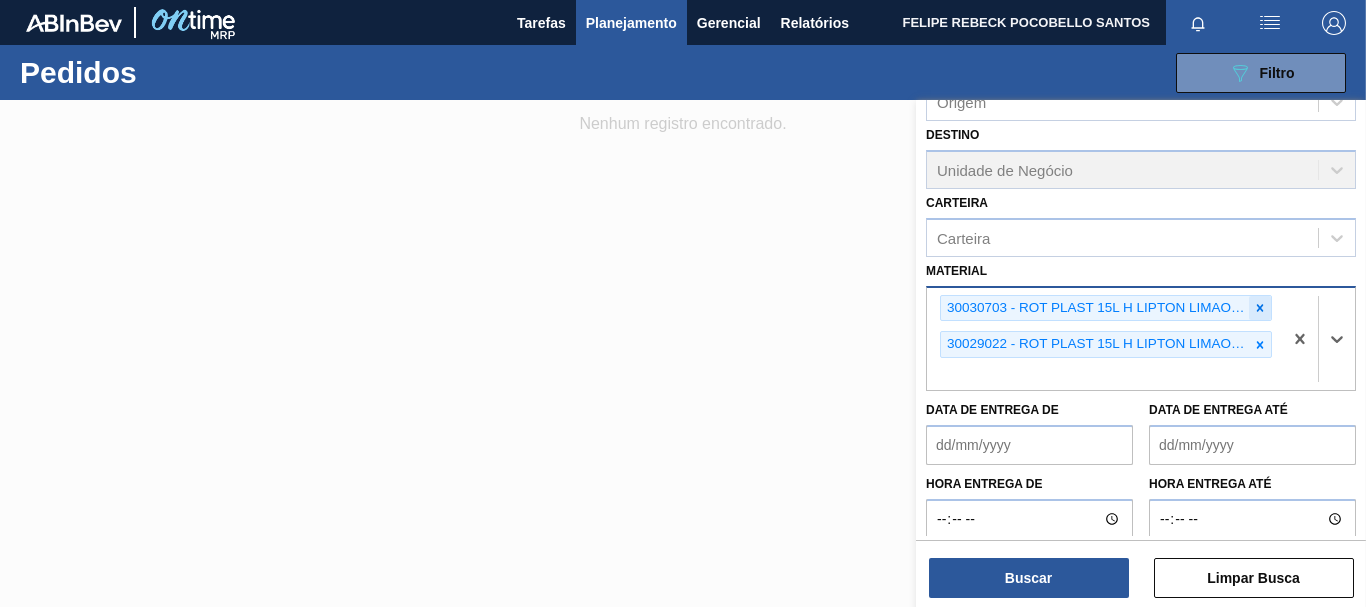 click 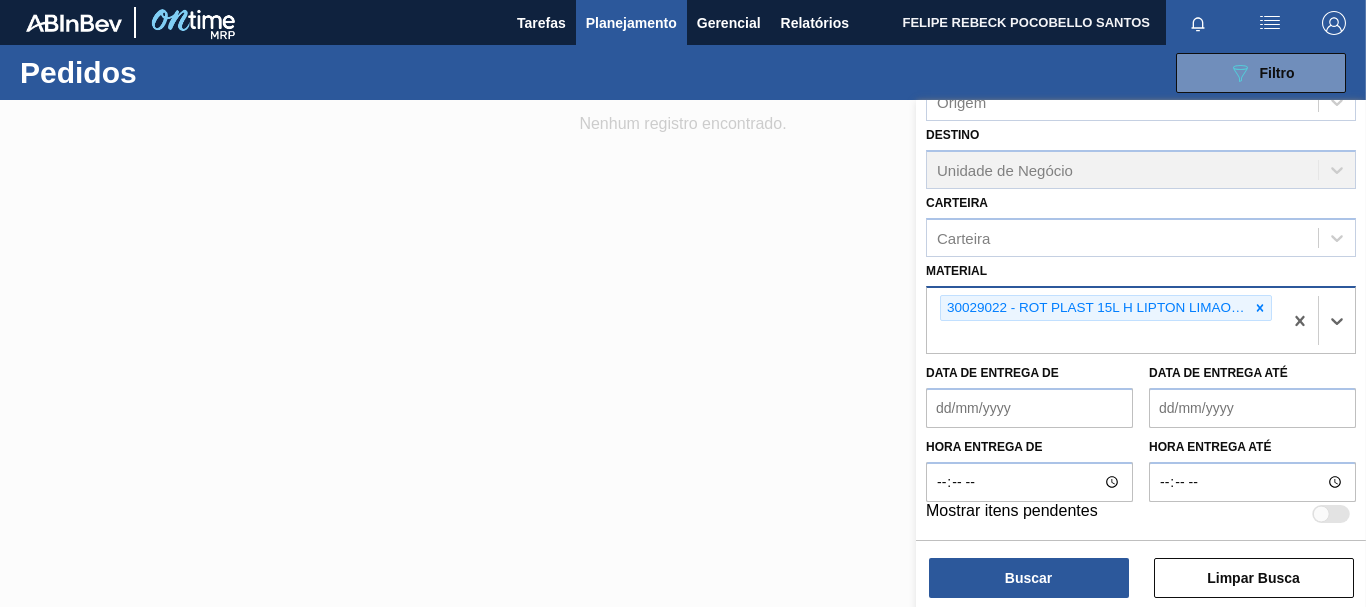 click 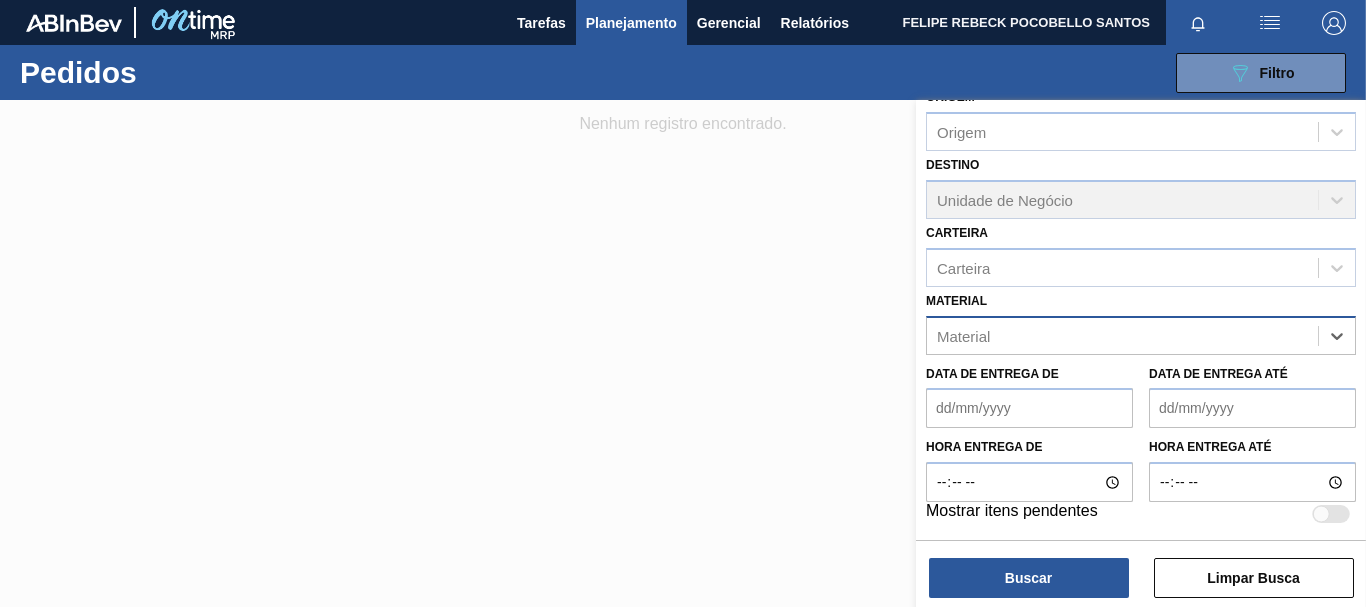scroll, scrollTop: 232, scrollLeft: 0, axis: vertical 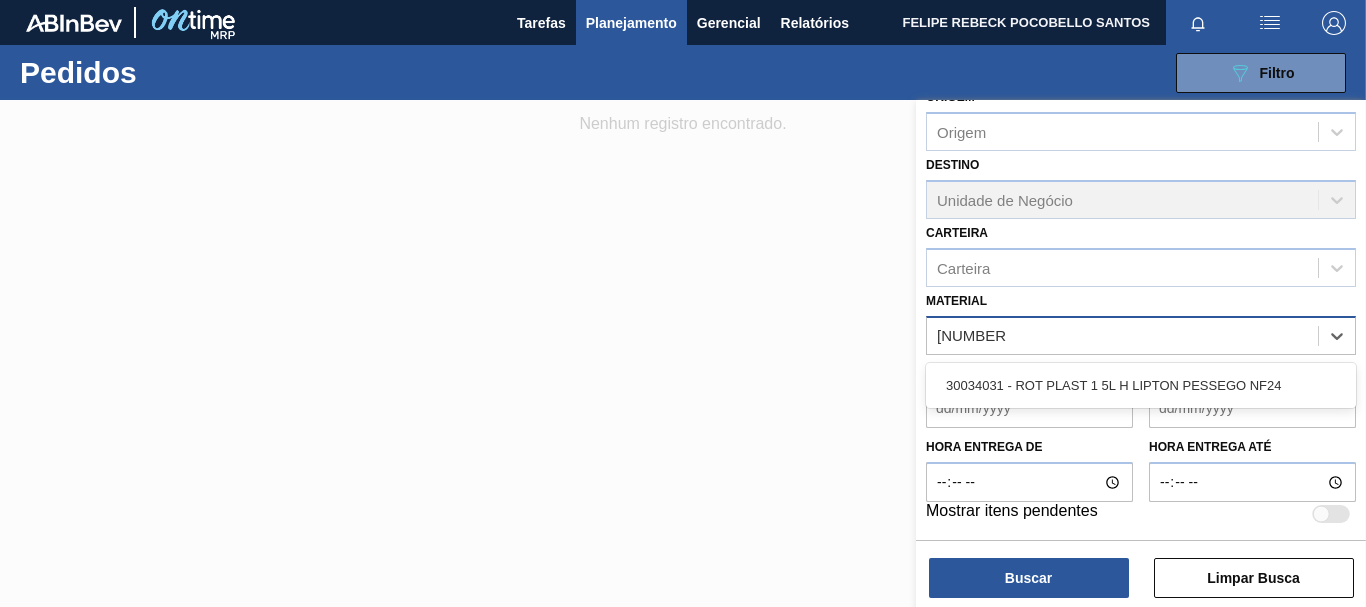 type 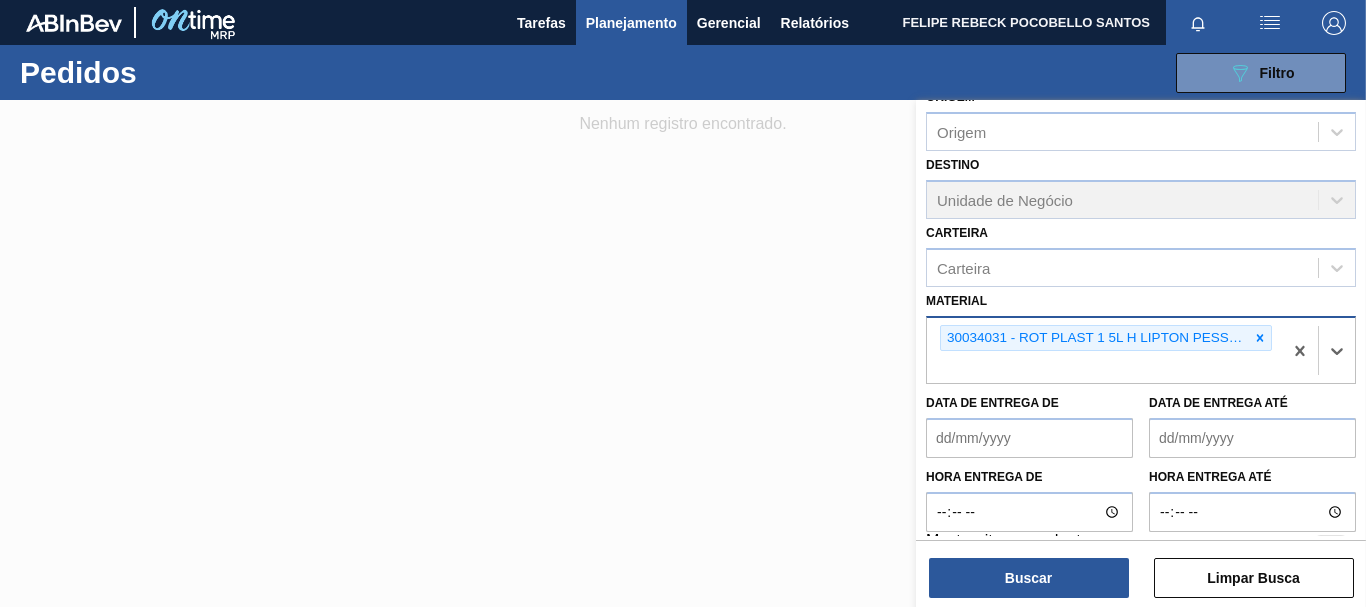 scroll, scrollTop: 262, scrollLeft: 0, axis: vertical 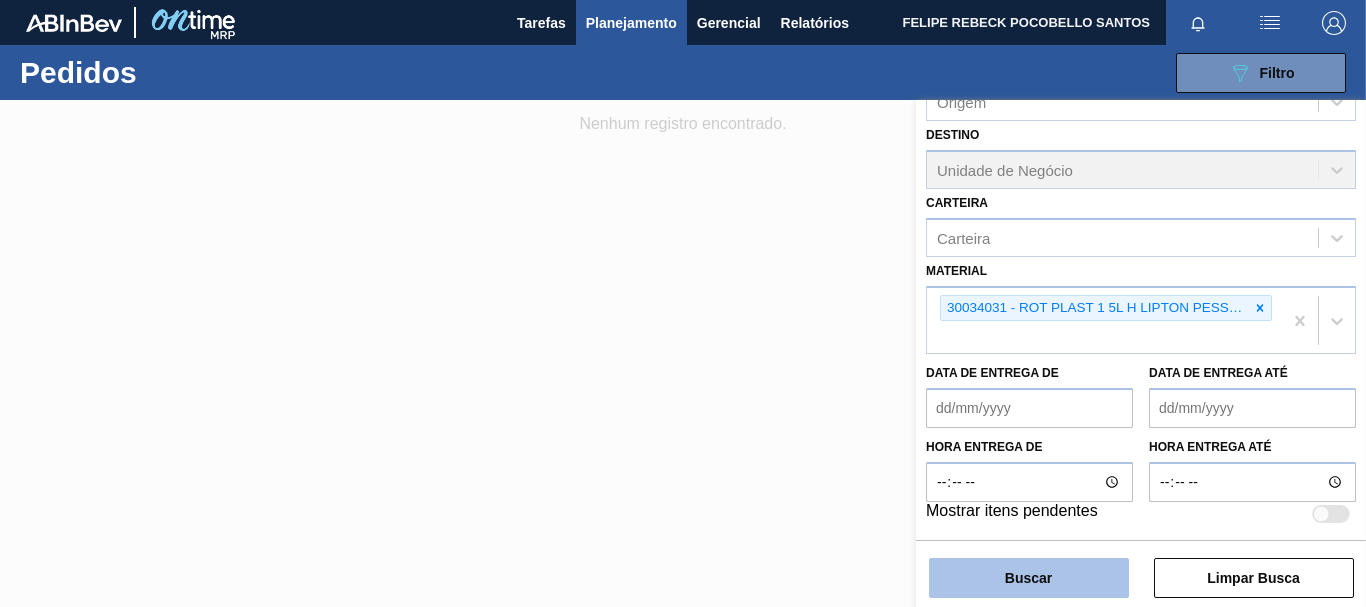 click on "Buscar" at bounding box center [1029, 578] 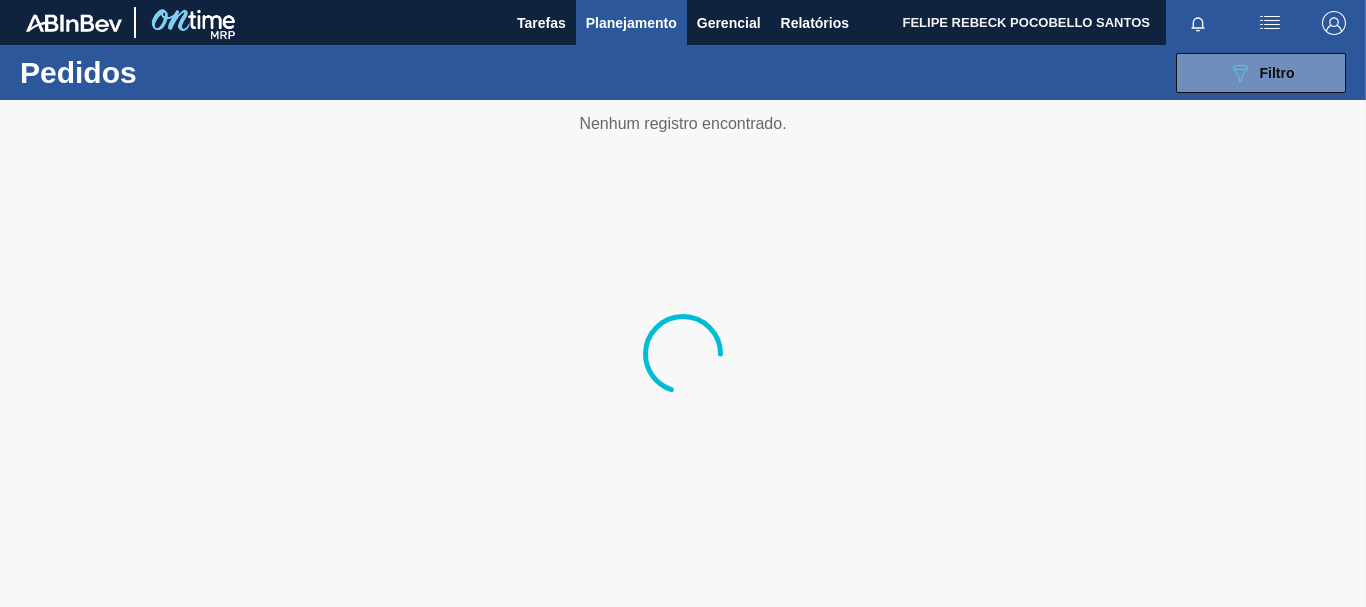 click at bounding box center (683, 353) 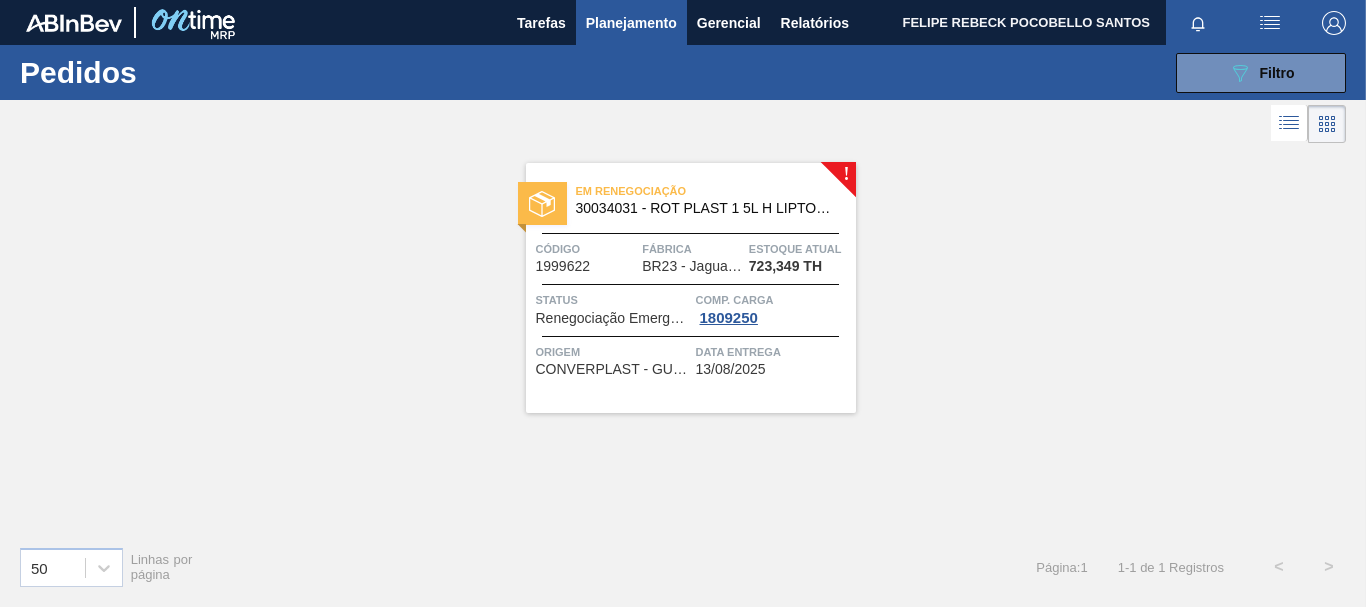 click on "Em renegociação" at bounding box center (716, 191) 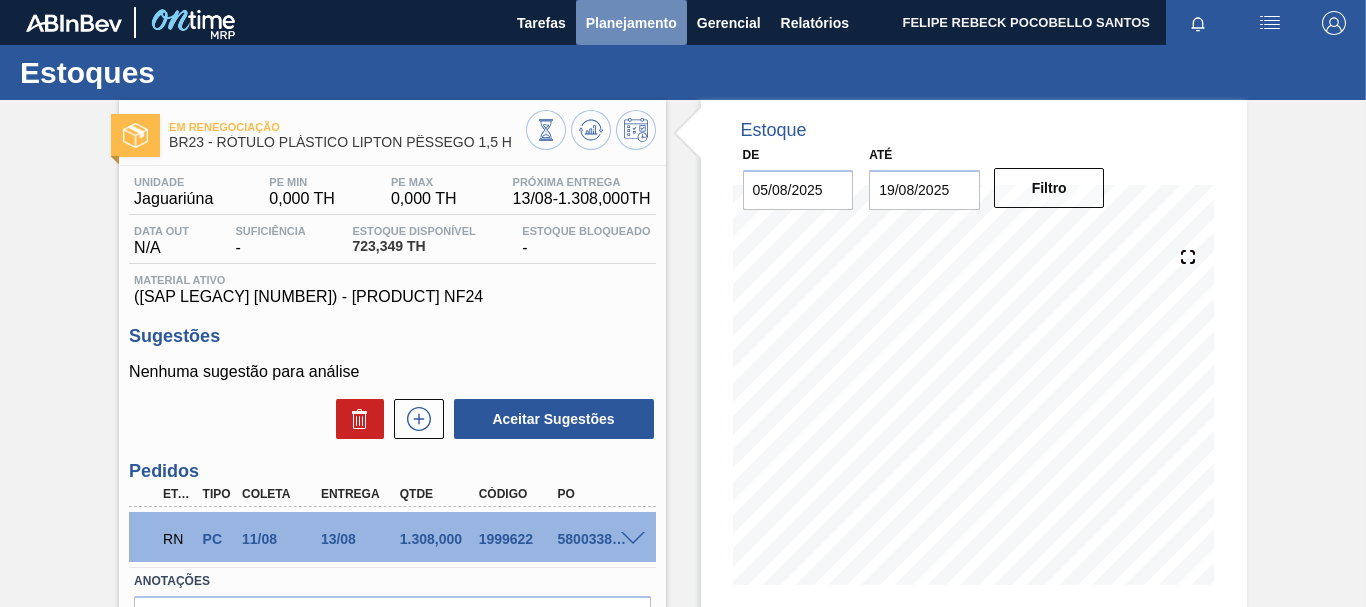 click on "Planejamento" at bounding box center (631, 23) 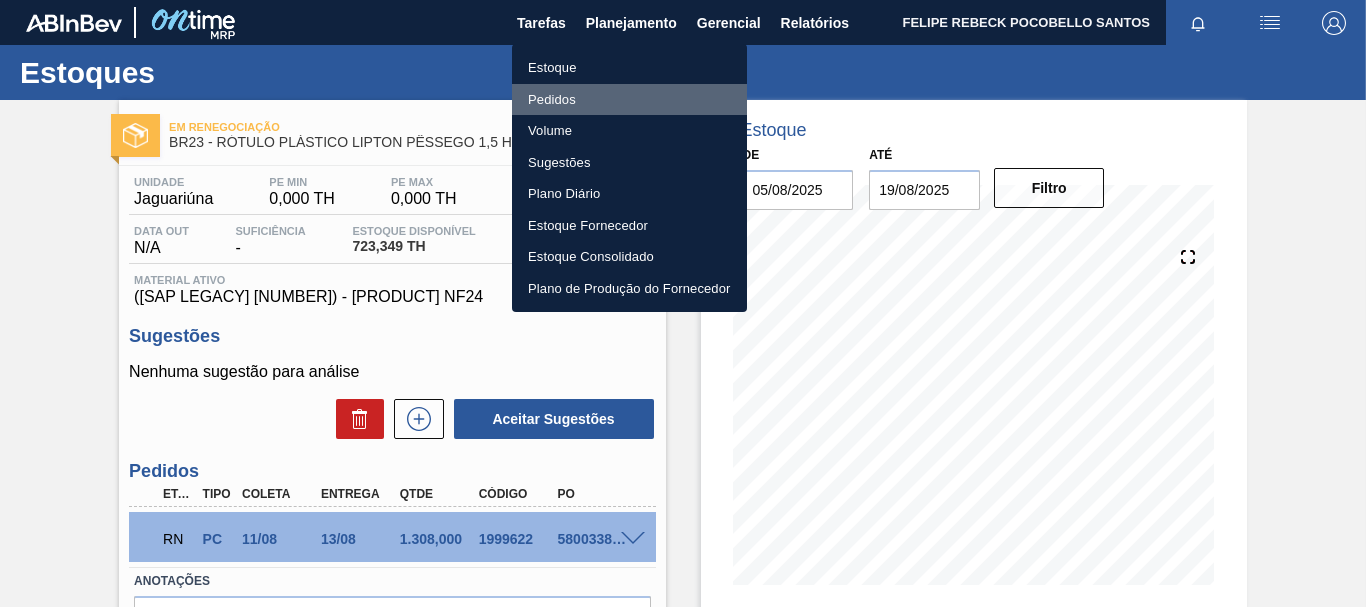click on "Pedidos" at bounding box center (629, 100) 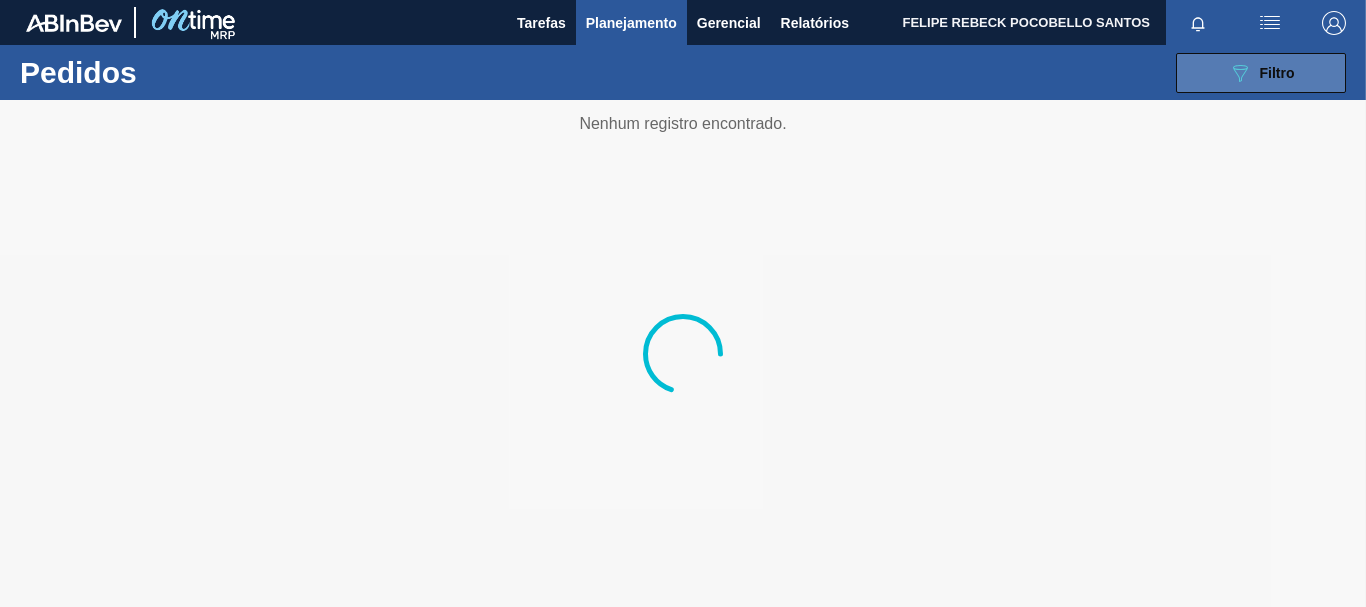 click on "089F7B8B-B2A5-4AFE-B5C0-19BA573D28AC Filtro" at bounding box center [1261, 73] 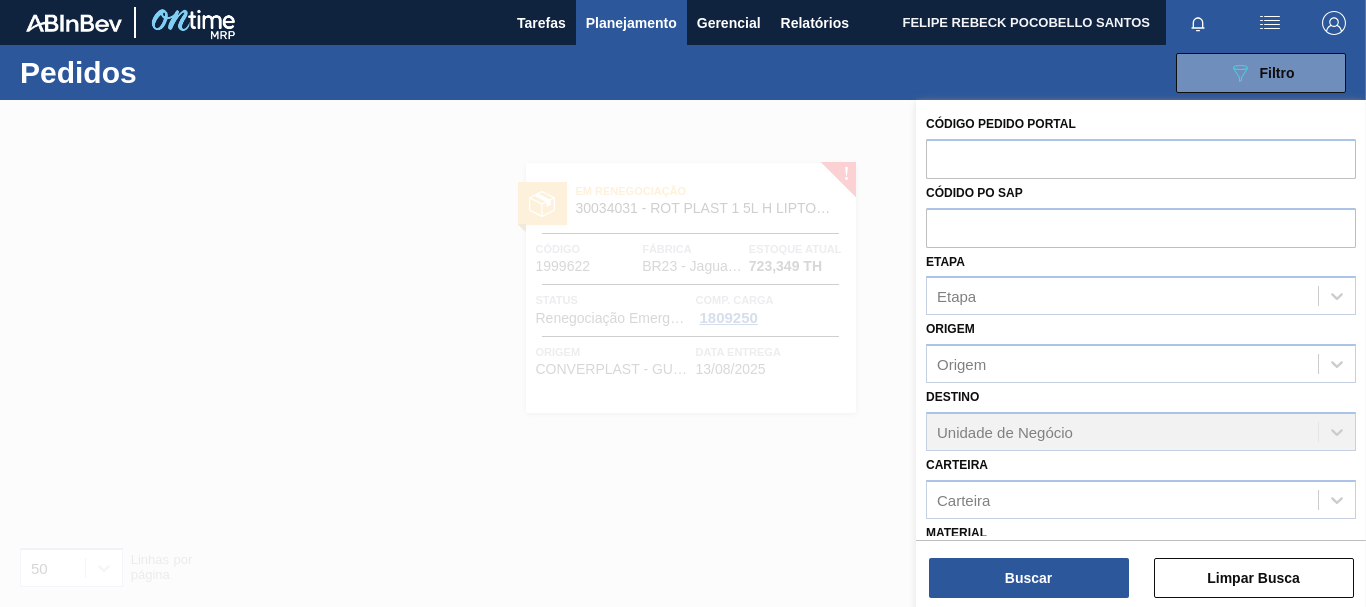 scroll, scrollTop: 262, scrollLeft: 0, axis: vertical 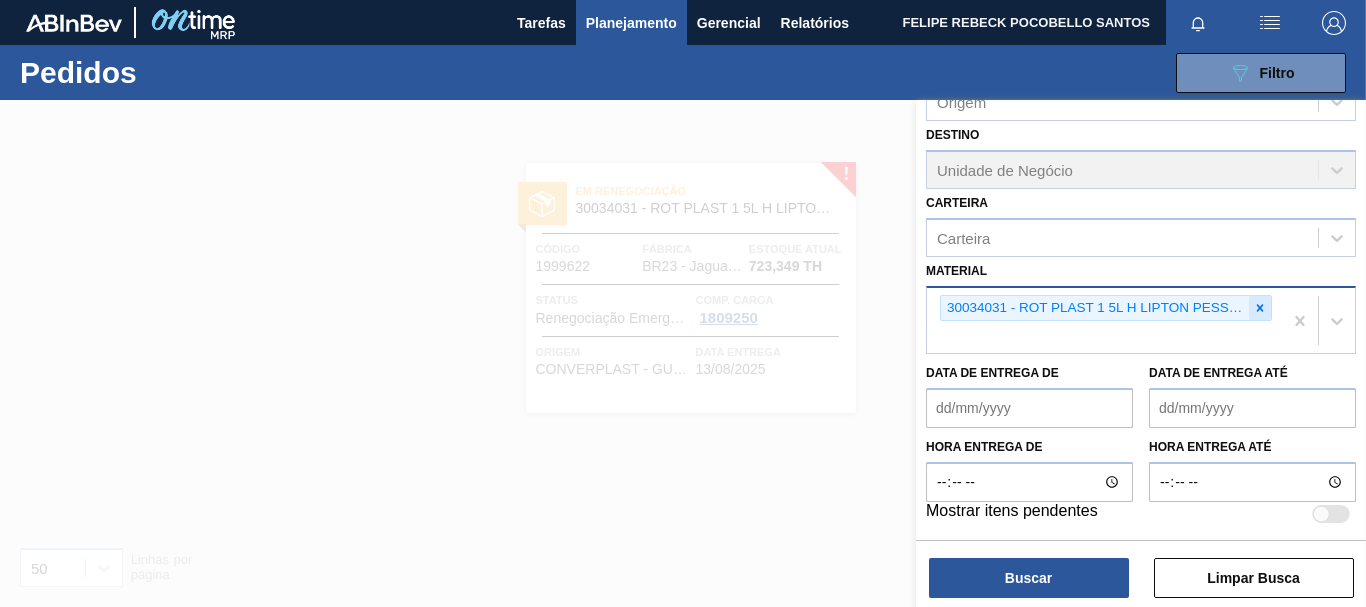 click 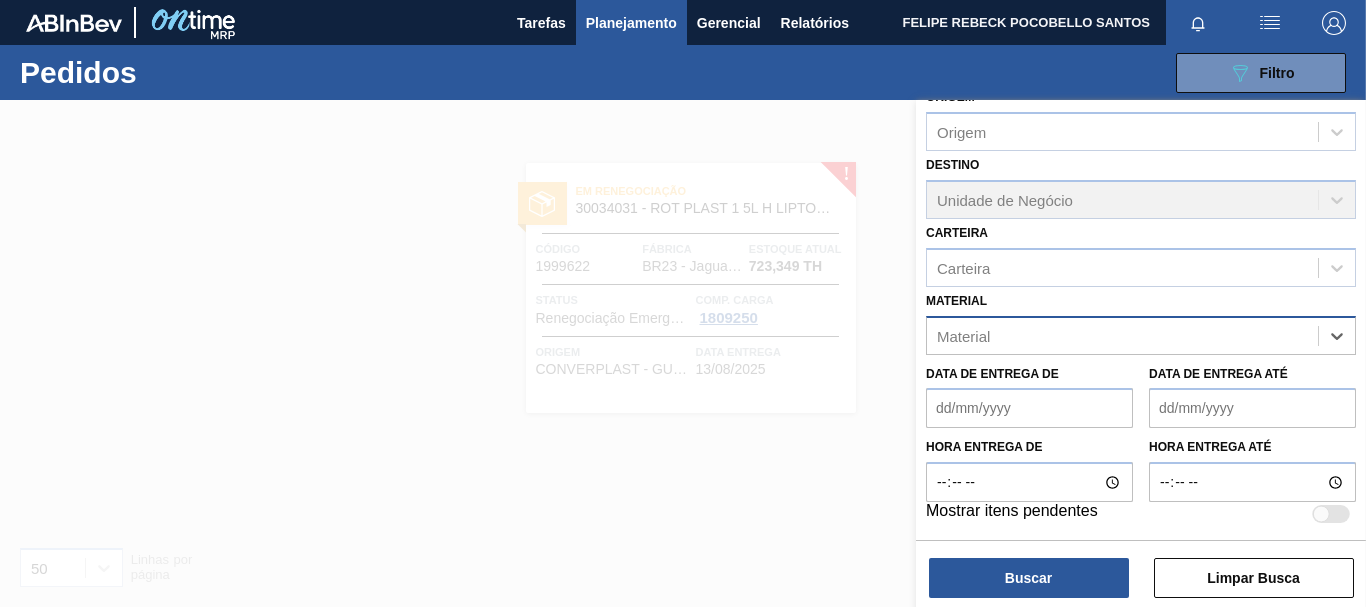paste on "[NUMBER]" 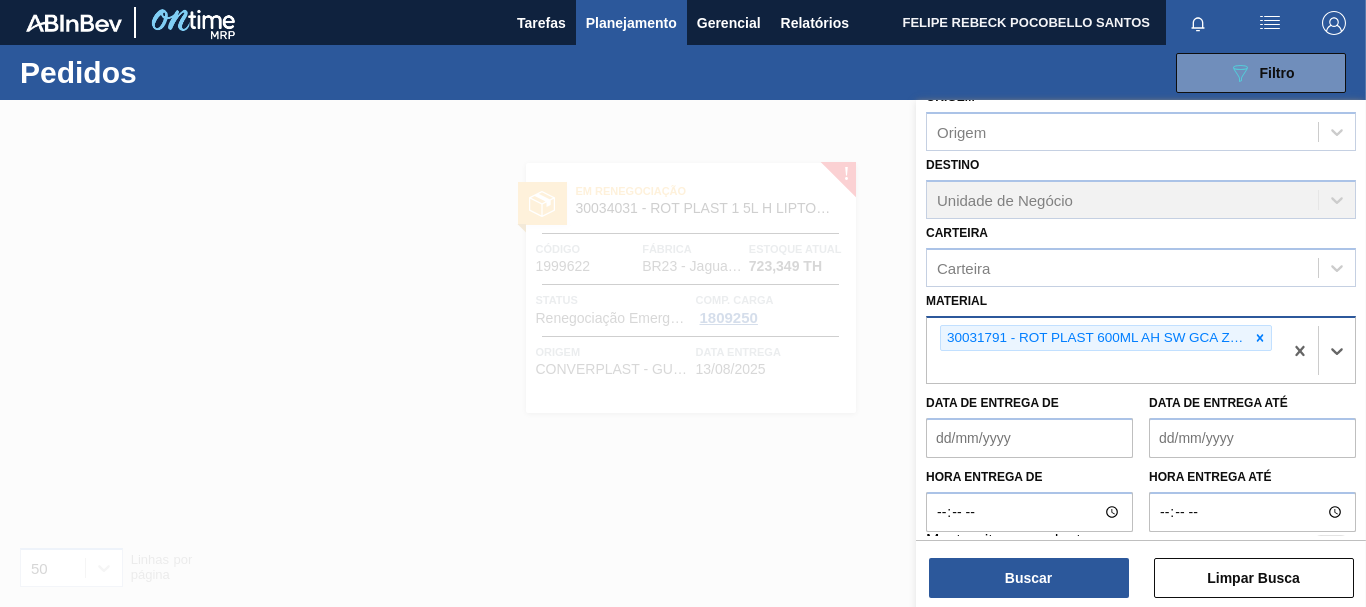scroll, scrollTop: 262, scrollLeft: 0, axis: vertical 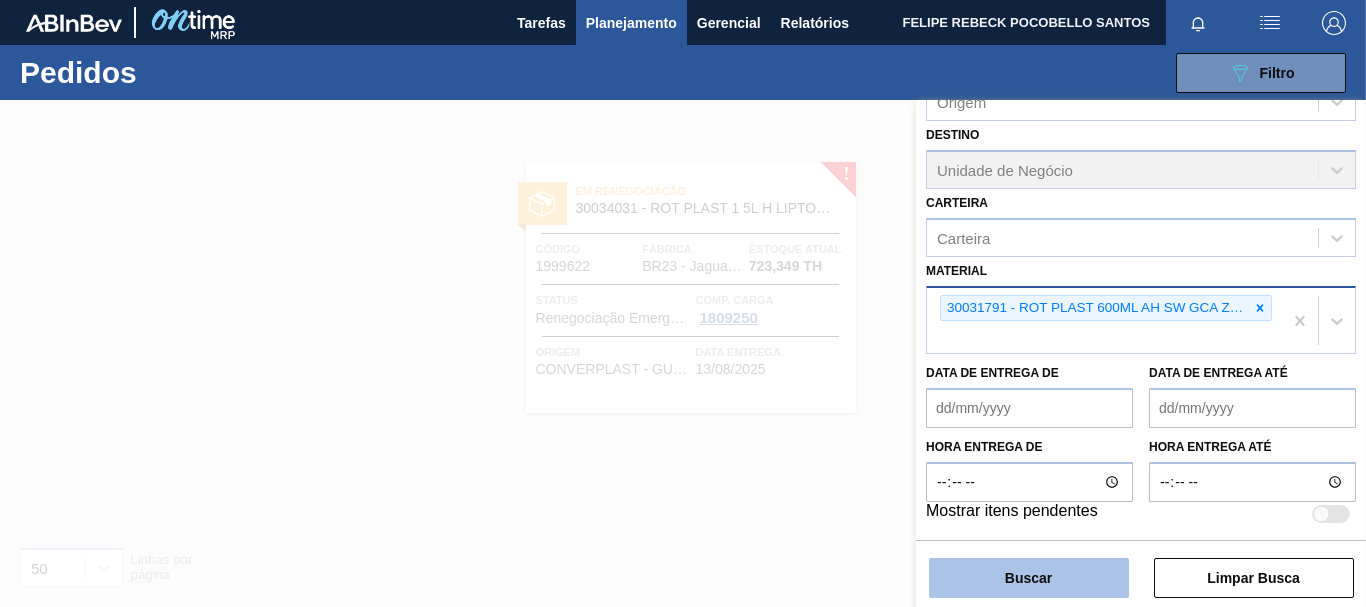 click on "Buscar" at bounding box center [1029, 578] 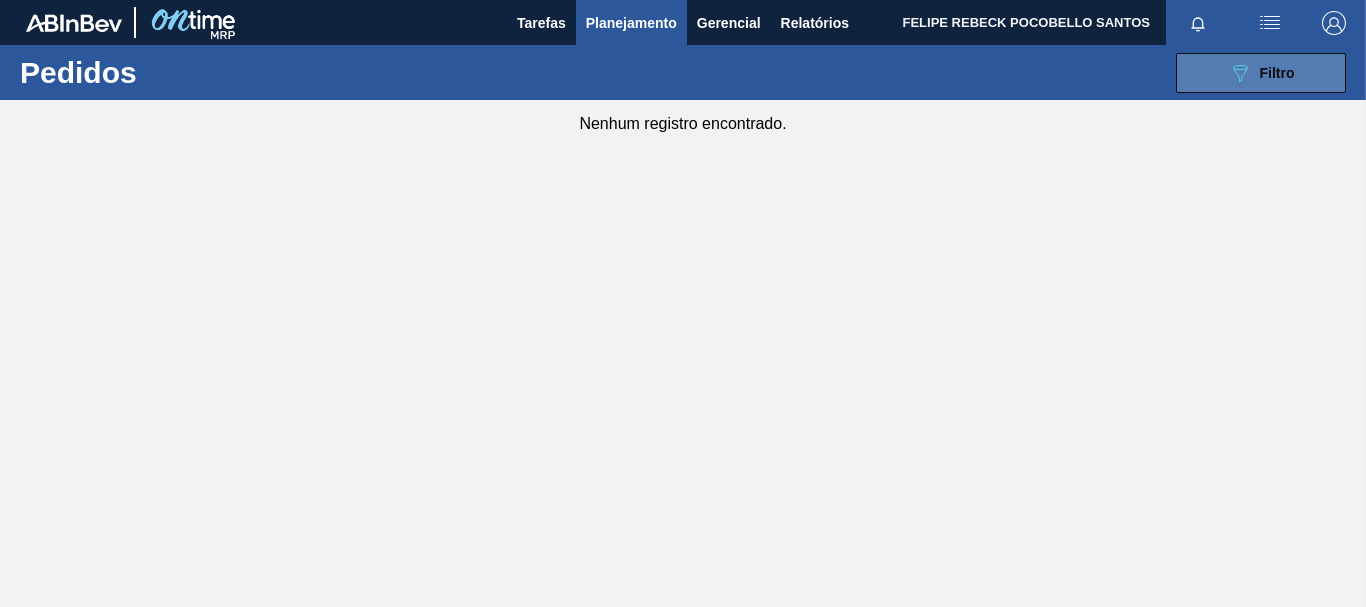 click on "089F7B8B-B2A5-4AFE-B5C0-19BA573D28AC Filtro" at bounding box center [1261, 73] 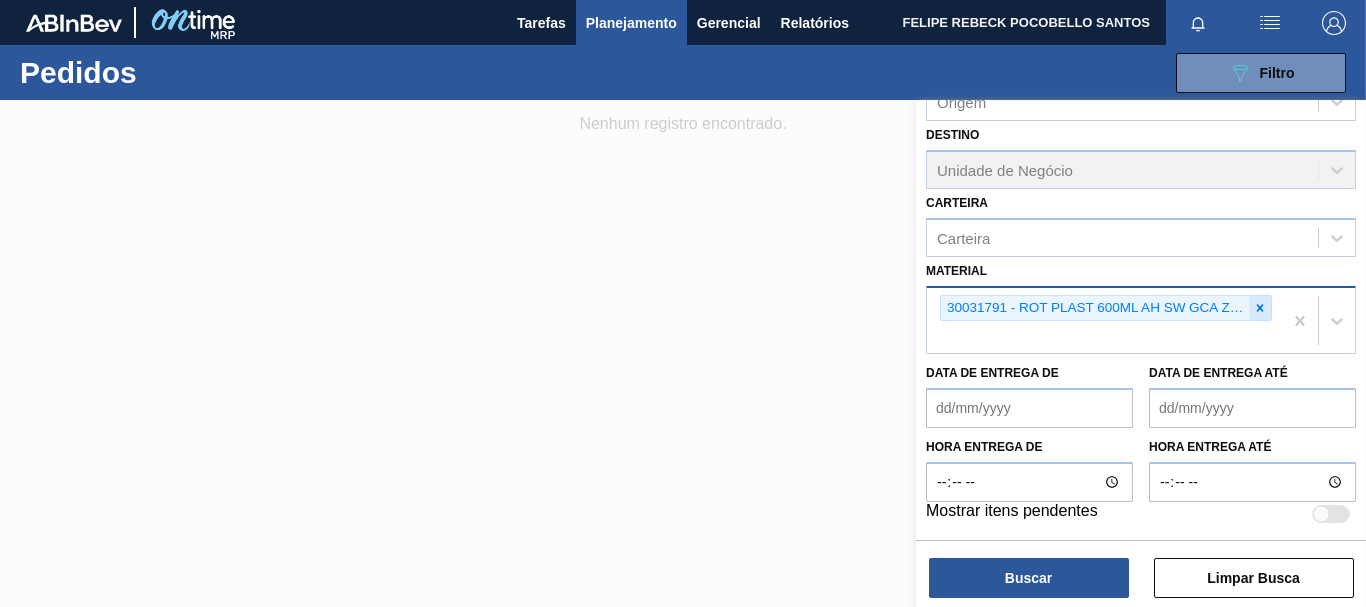 click 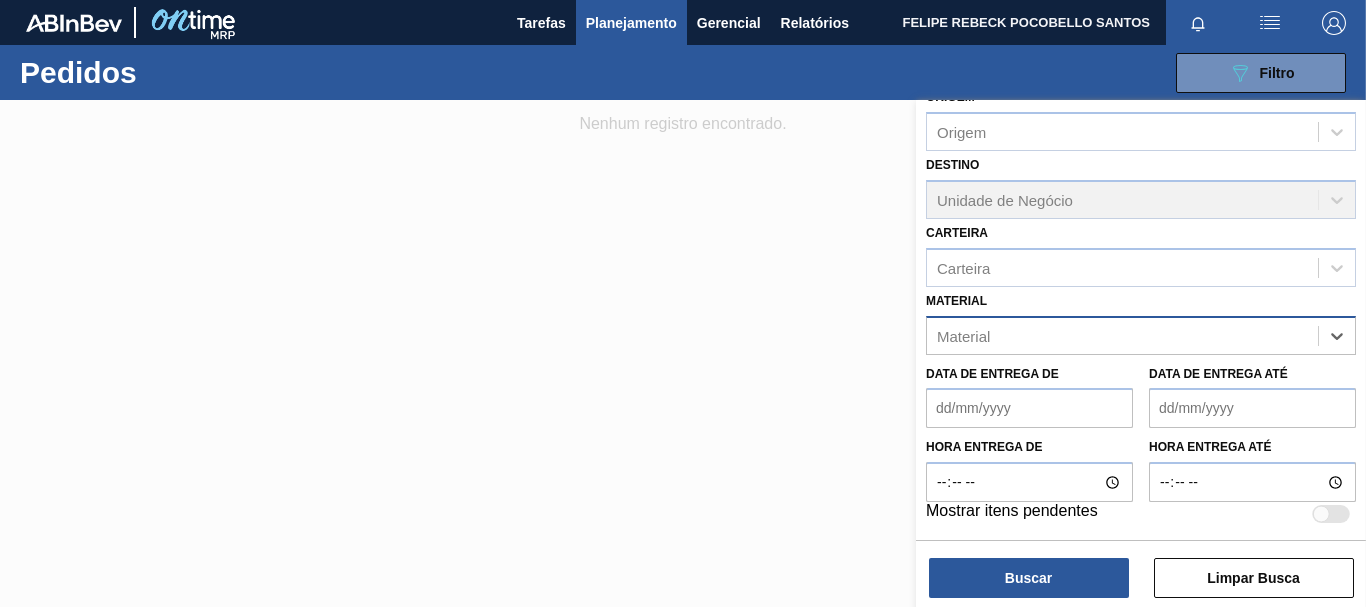 scroll, scrollTop: 232, scrollLeft: 0, axis: vertical 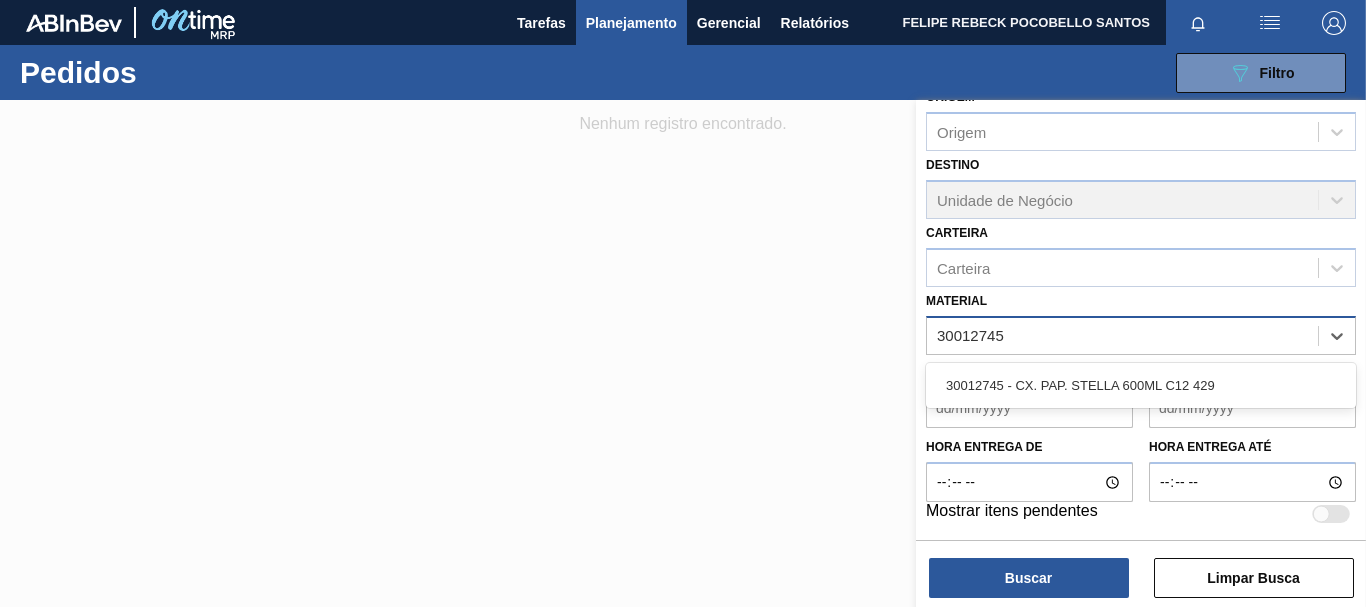 type 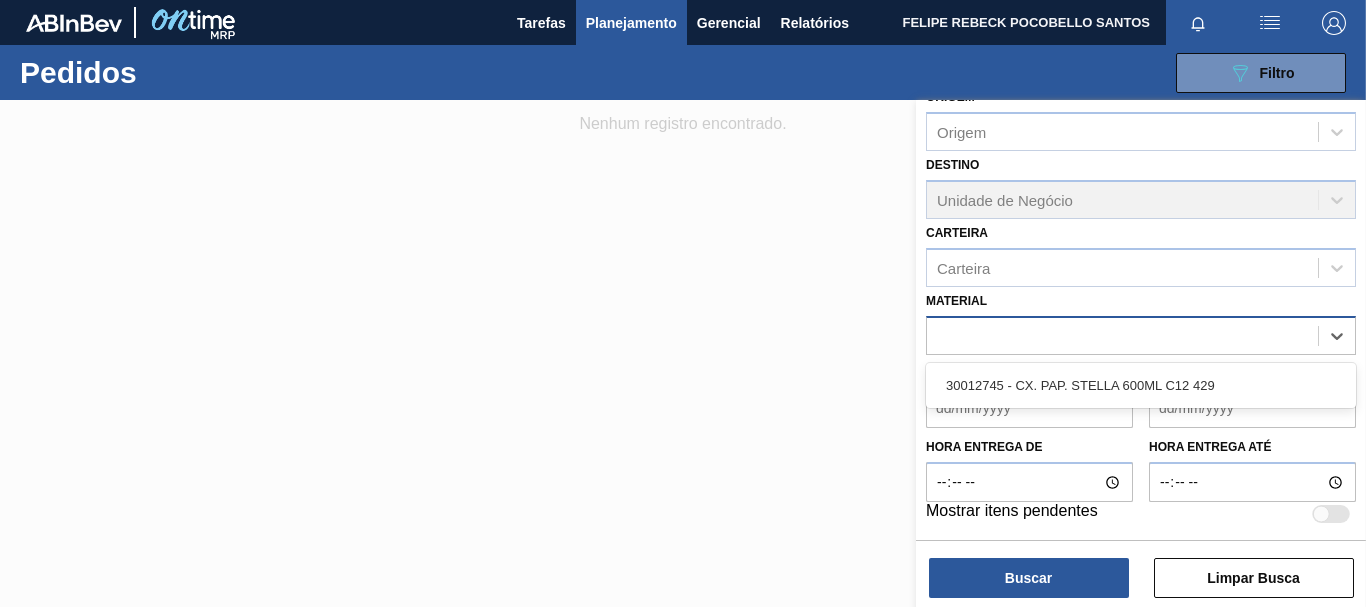 scroll, scrollTop: 237, scrollLeft: 0, axis: vertical 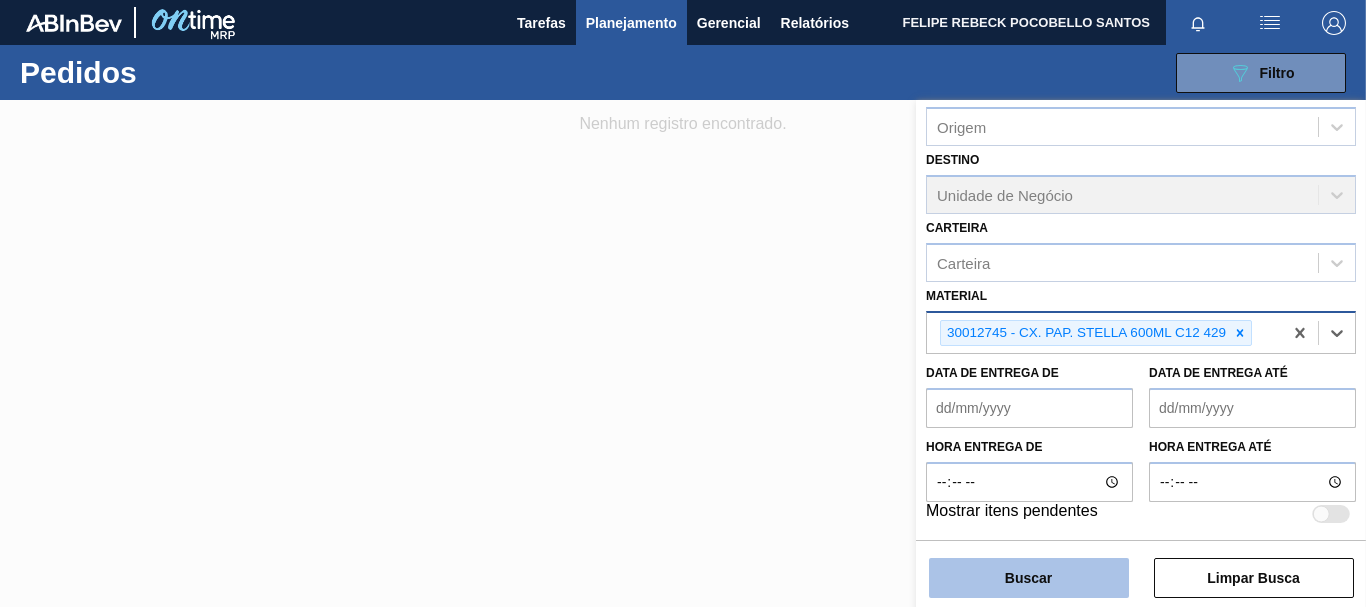 click on "Buscar" at bounding box center (1029, 578) 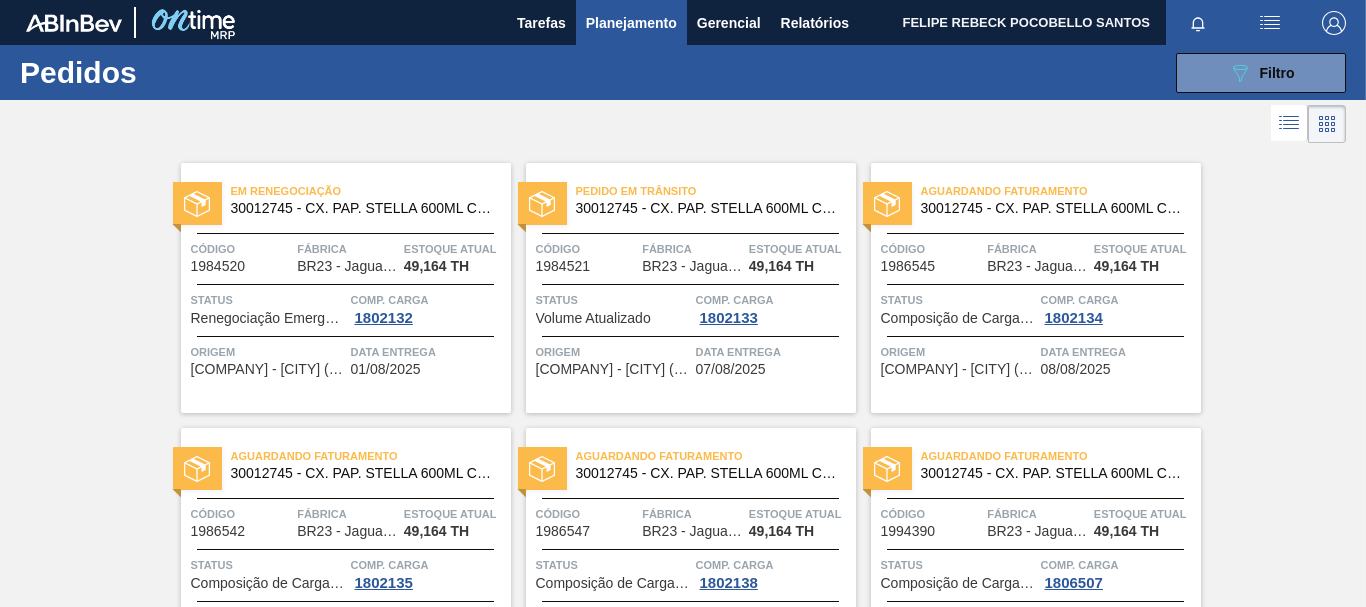 click on "Origem KLABIN - [STATE] Data entrega 01/08/2025" at bounding box center [346, 356] 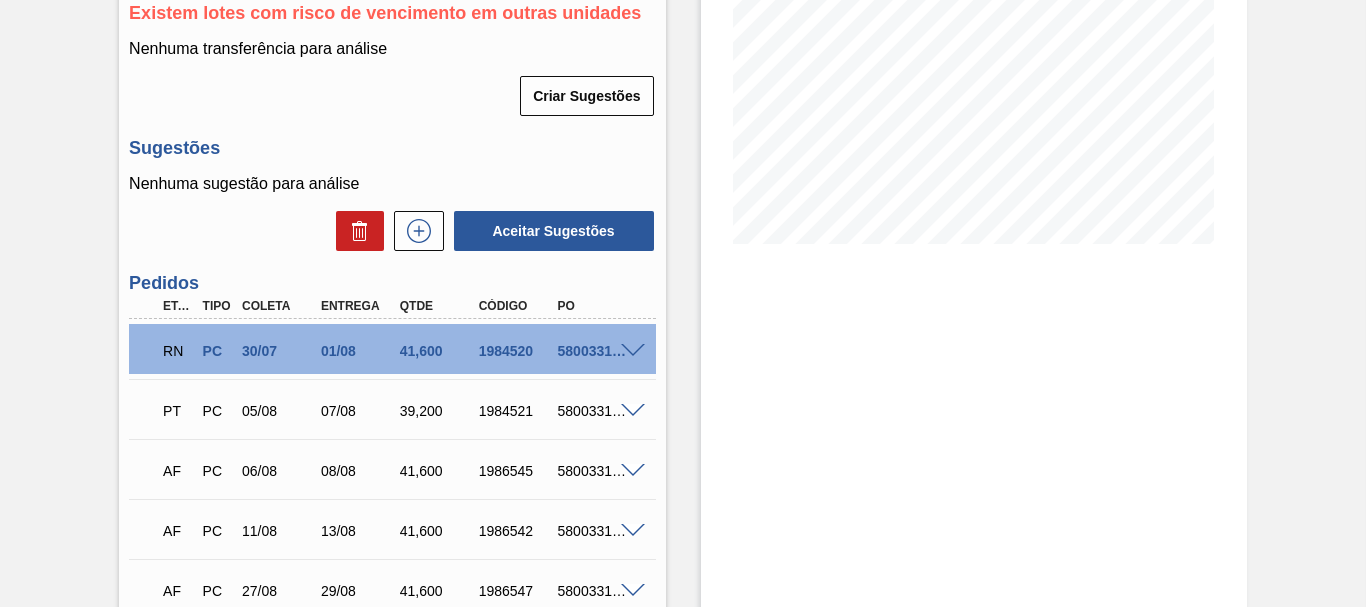 scroll, scrollTop: 0, scrollLeft: 0, axis: both 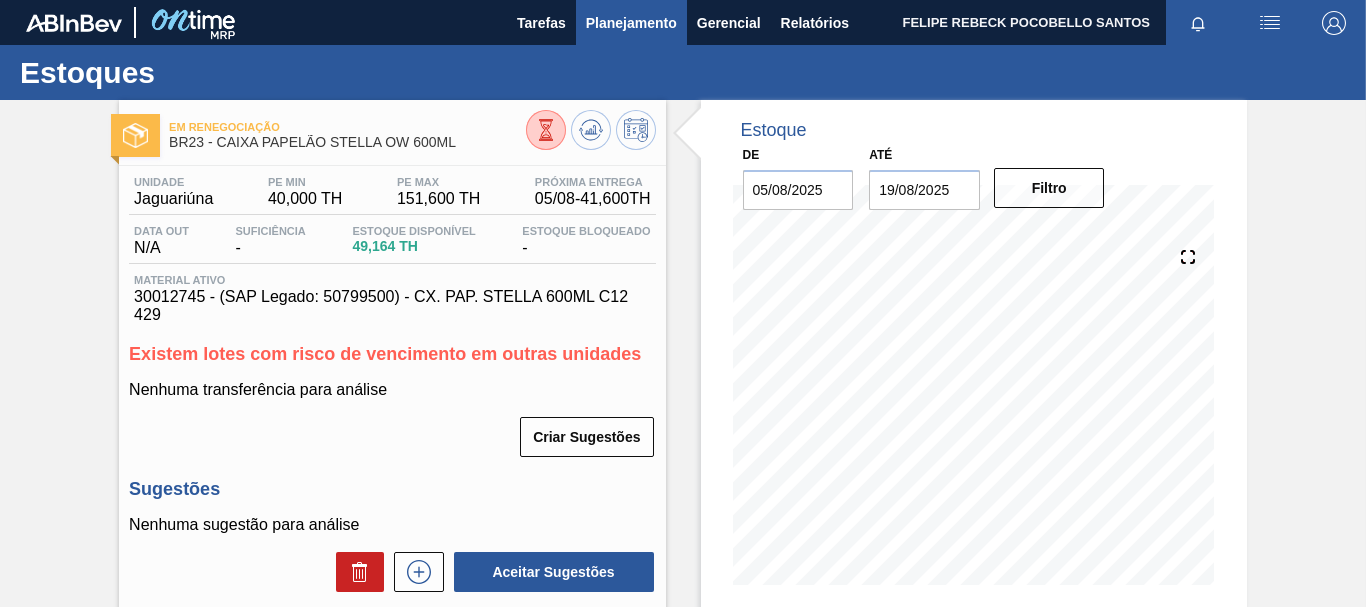 click on "Planejamento" at bounding box center [631, 23] 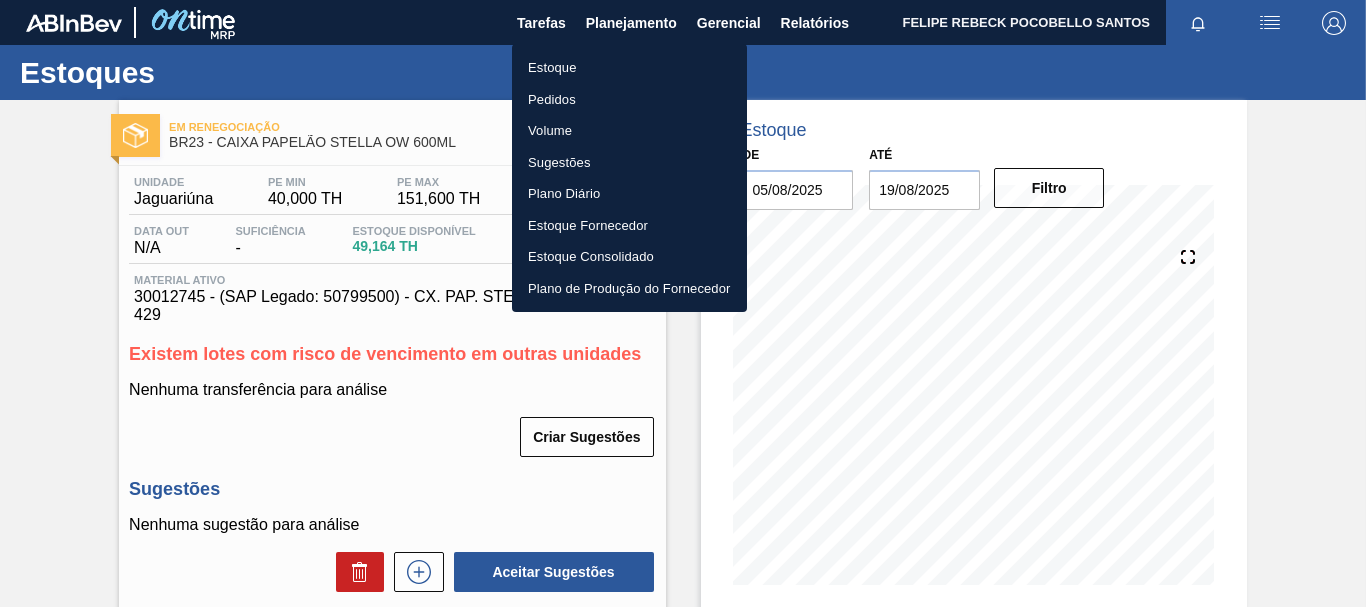click on "Pedidos" at bounding box center (629, 100) 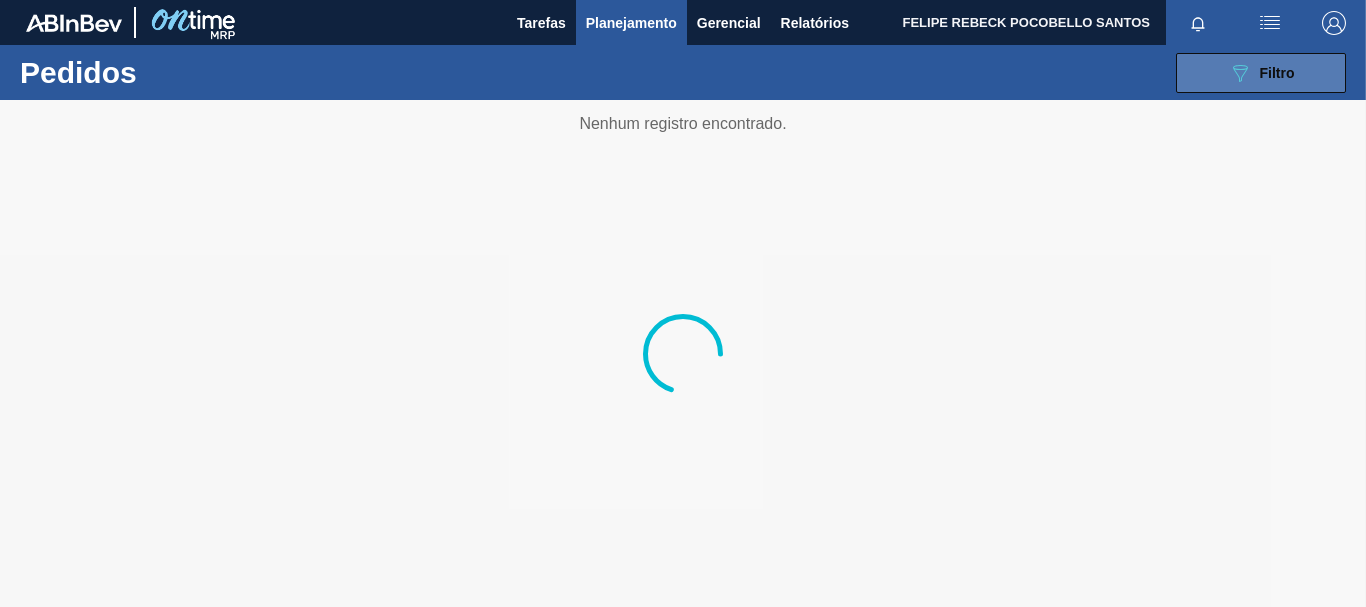 click on "089F7B8B-B2A5-4AFE-B5C0-19BA573D28AC Filtro" at bounding box center (1261, 73) 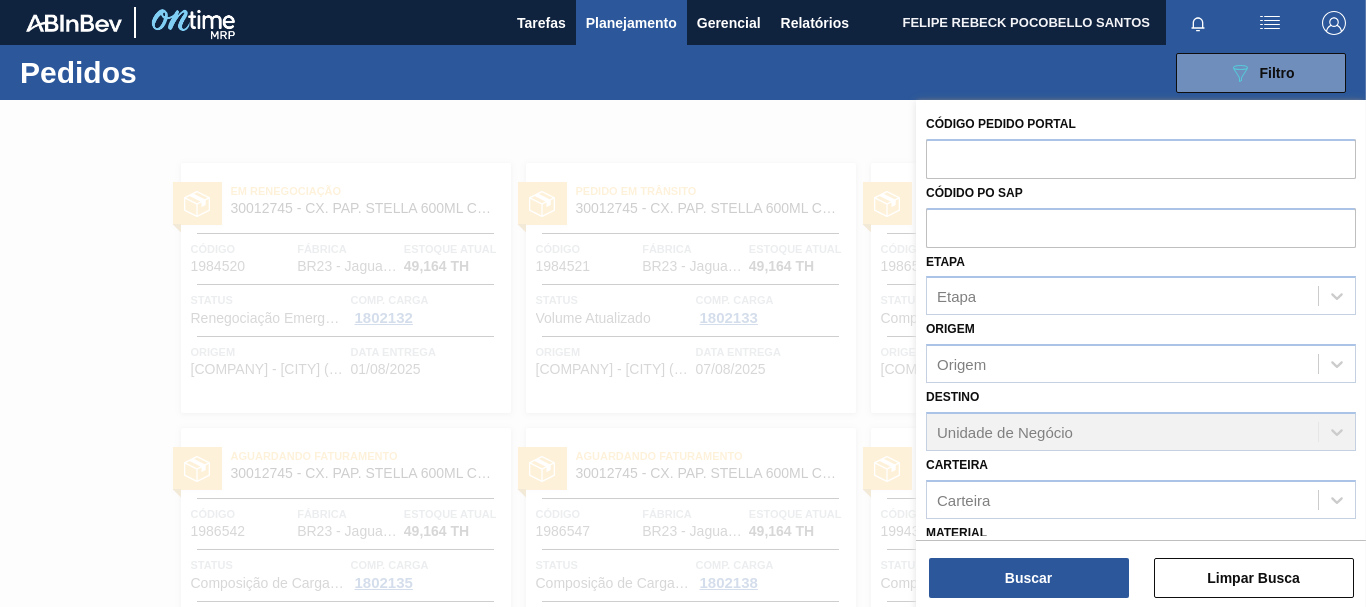 scroll, scrollTop: 136, scrollLeft: 0, axis: vertical 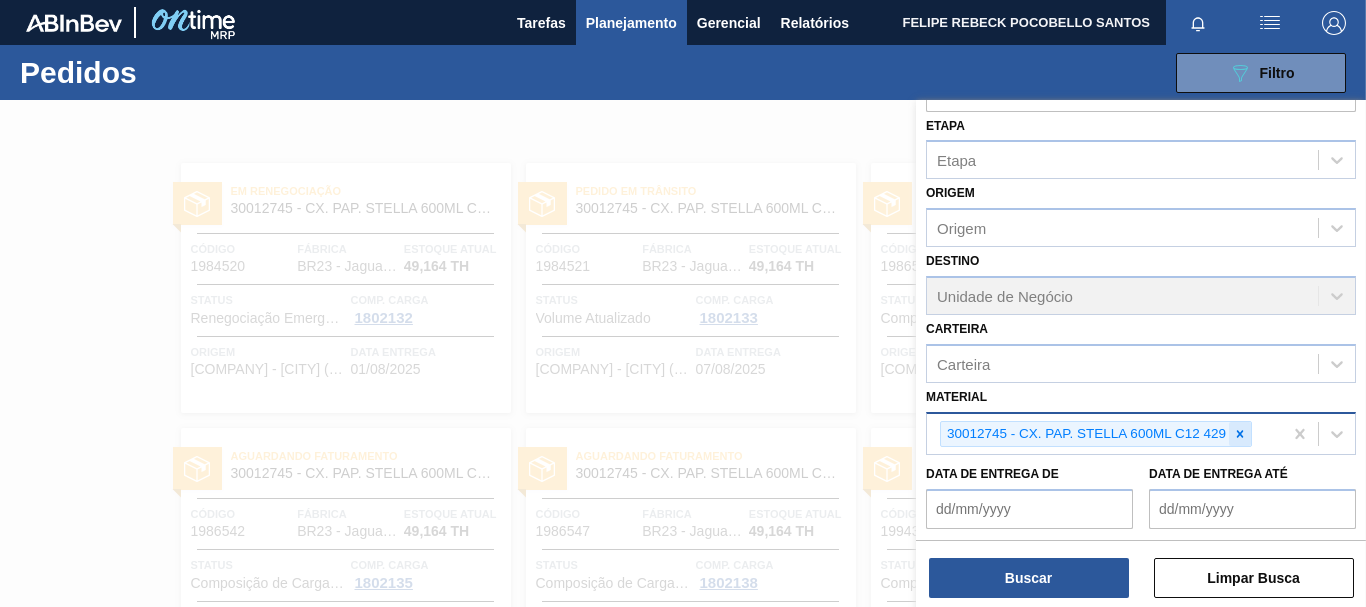 click 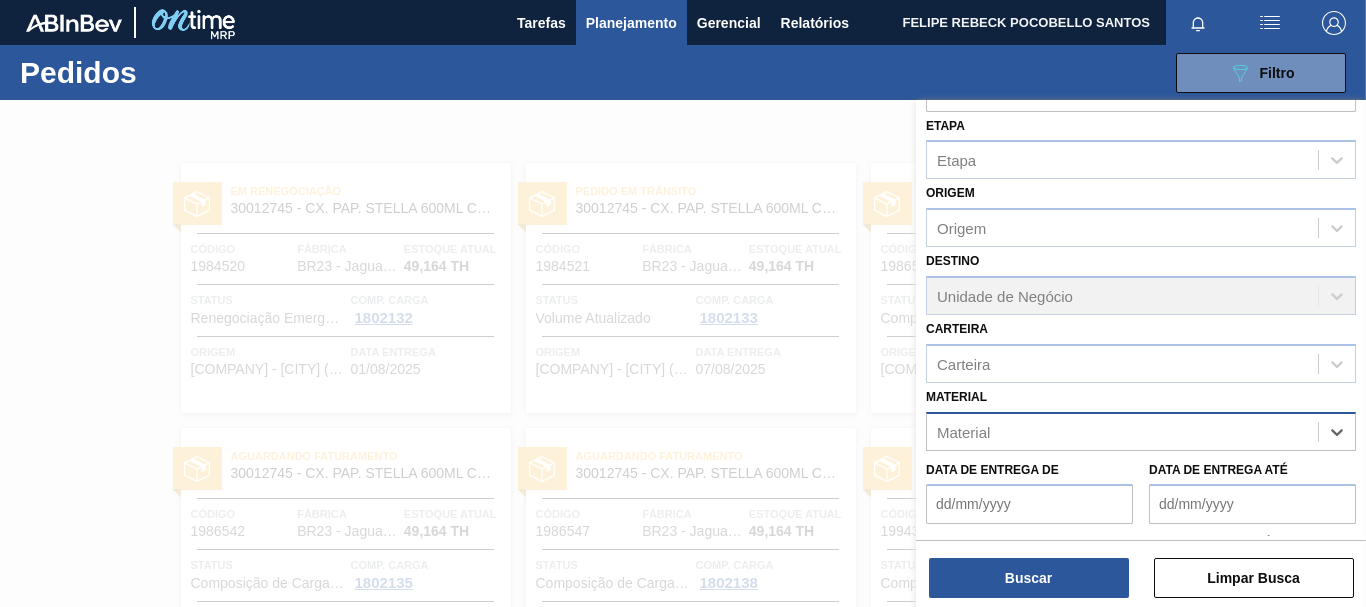 paste on "30003697" 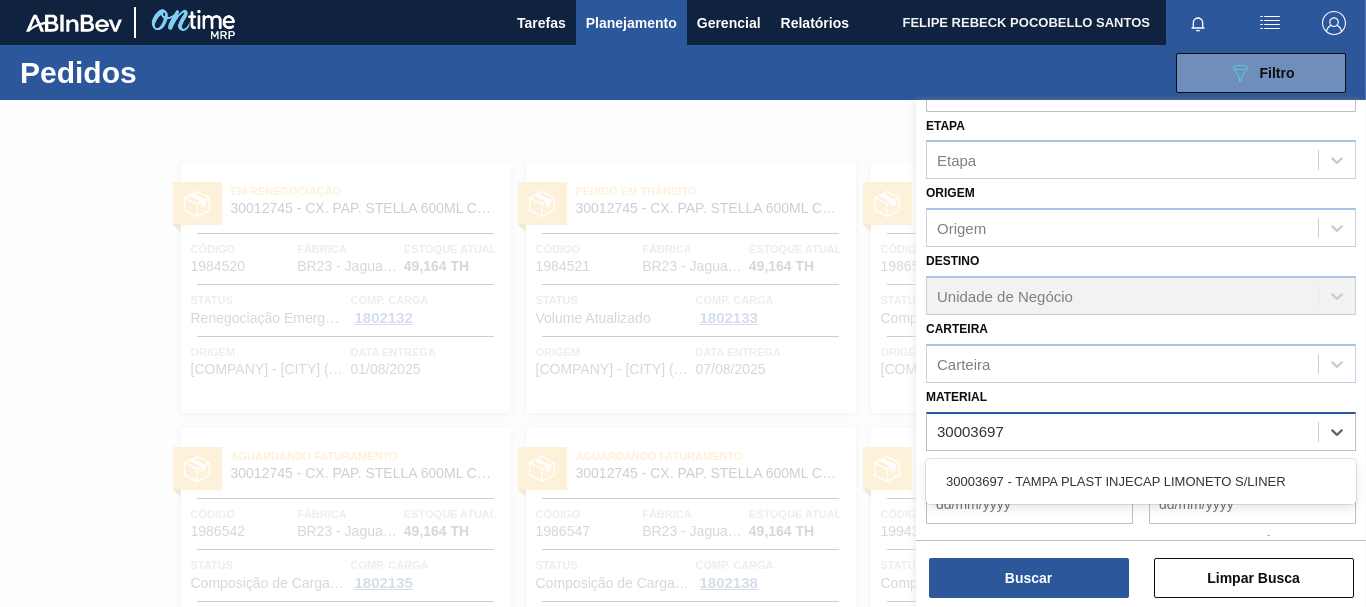type 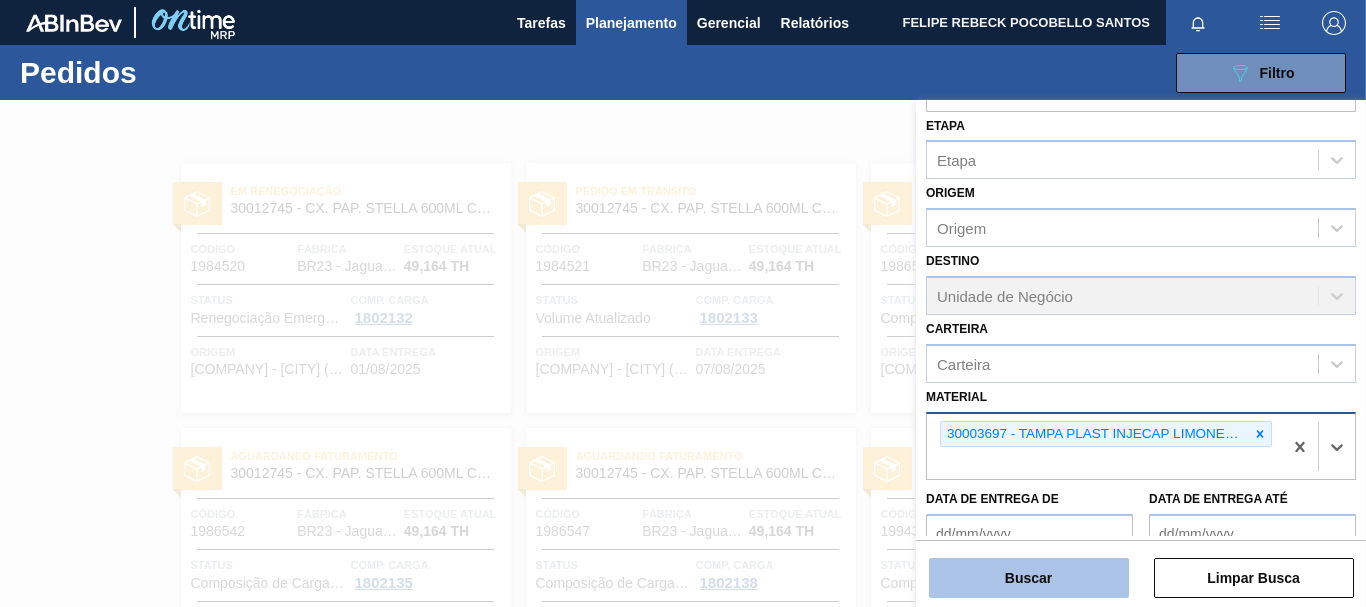 click on "Buscar" at bounding box center [1029, 578] 